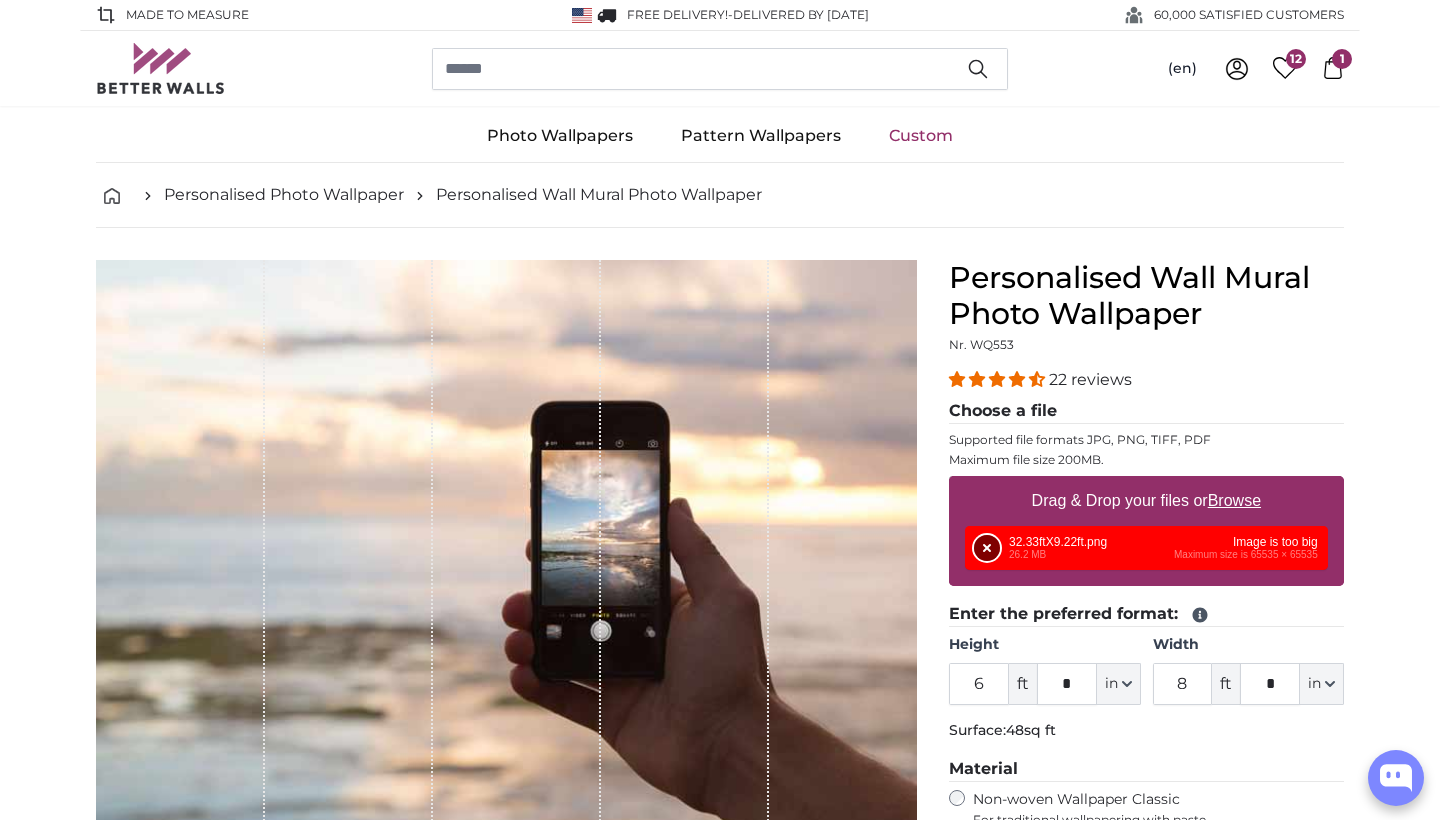 scroll, scrollTop: 0, scrollLeft: 0, axis: both 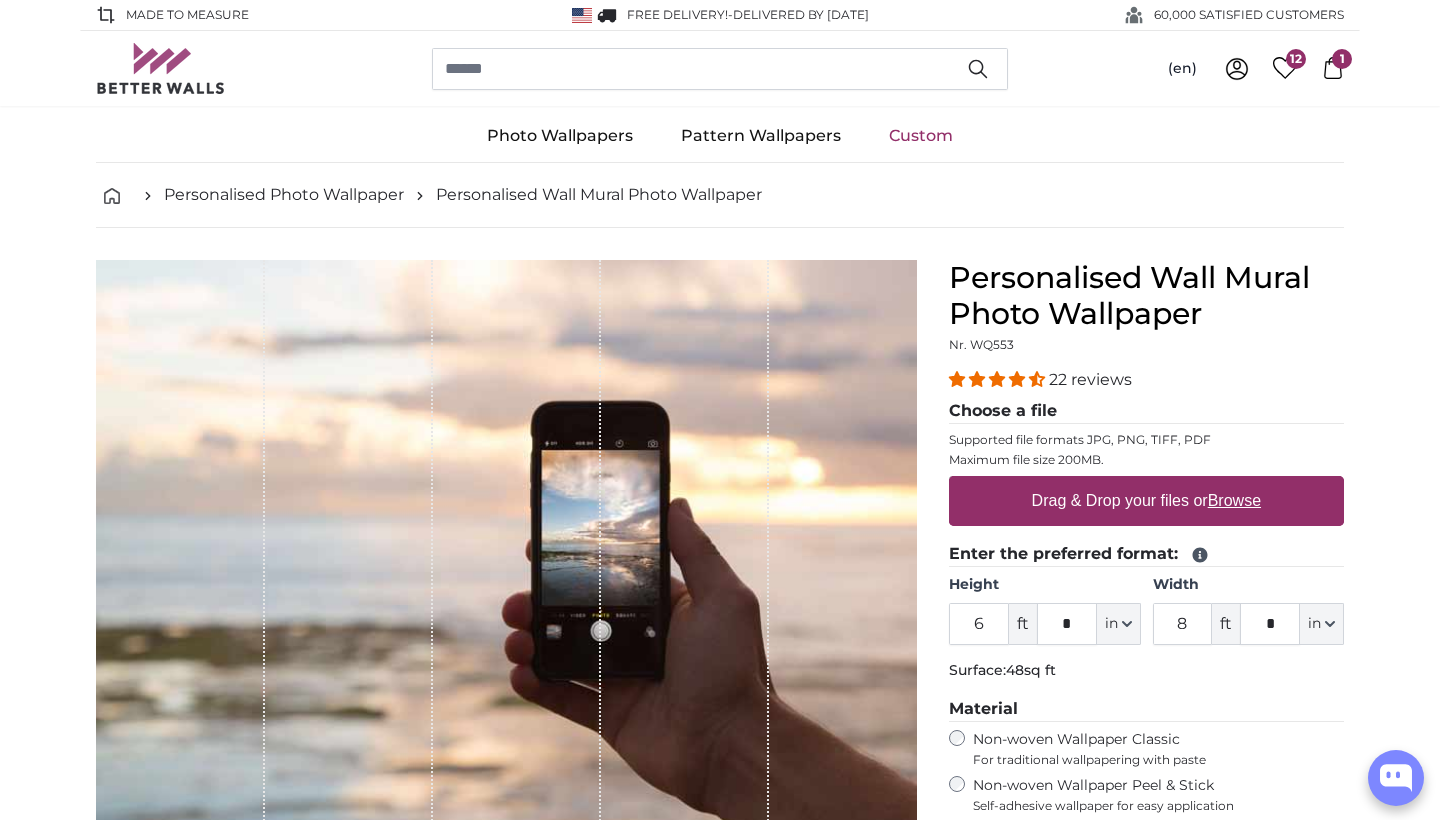 click on "Browse" at bounding box center [1234, 500] 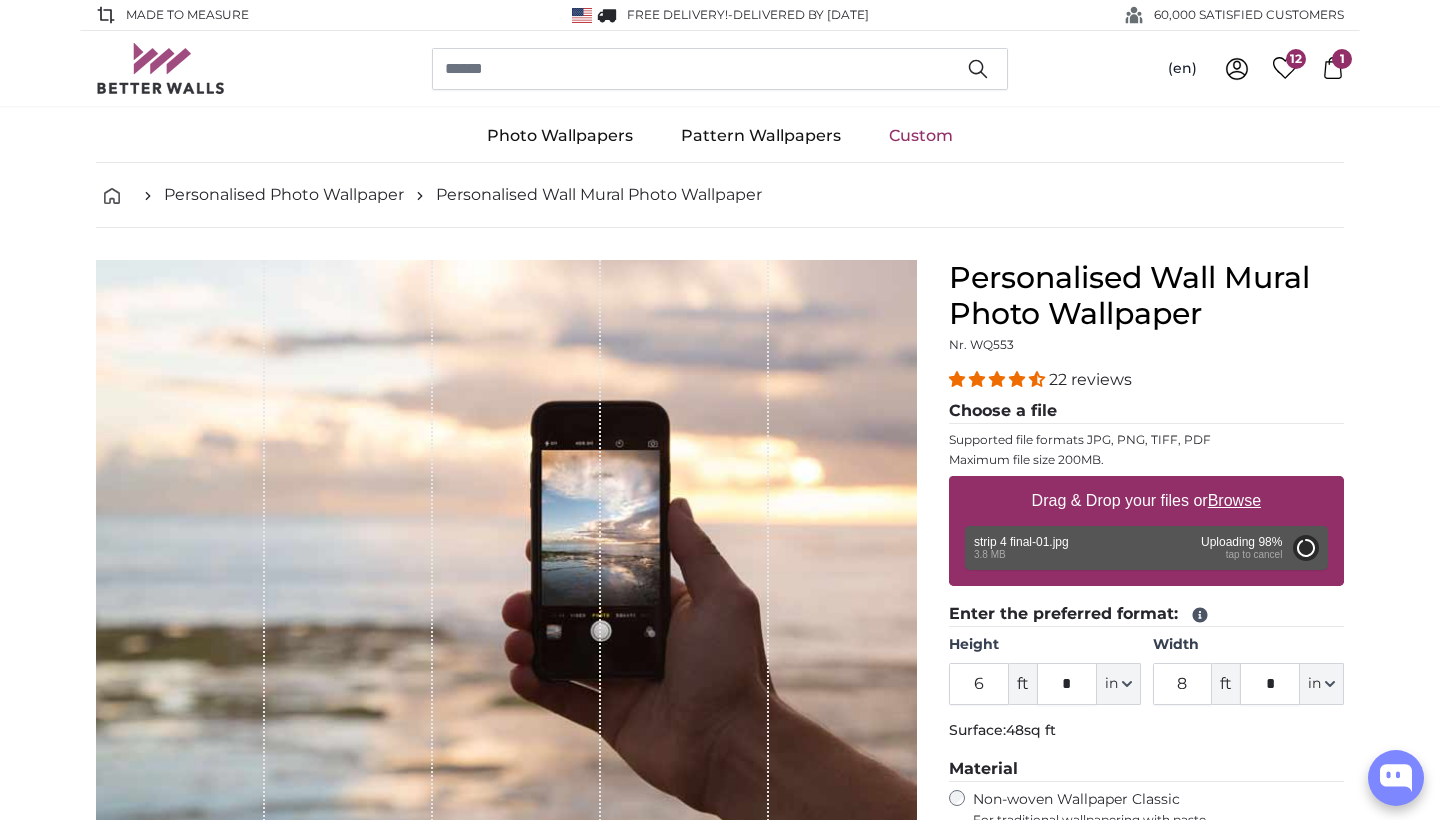 type on "5" 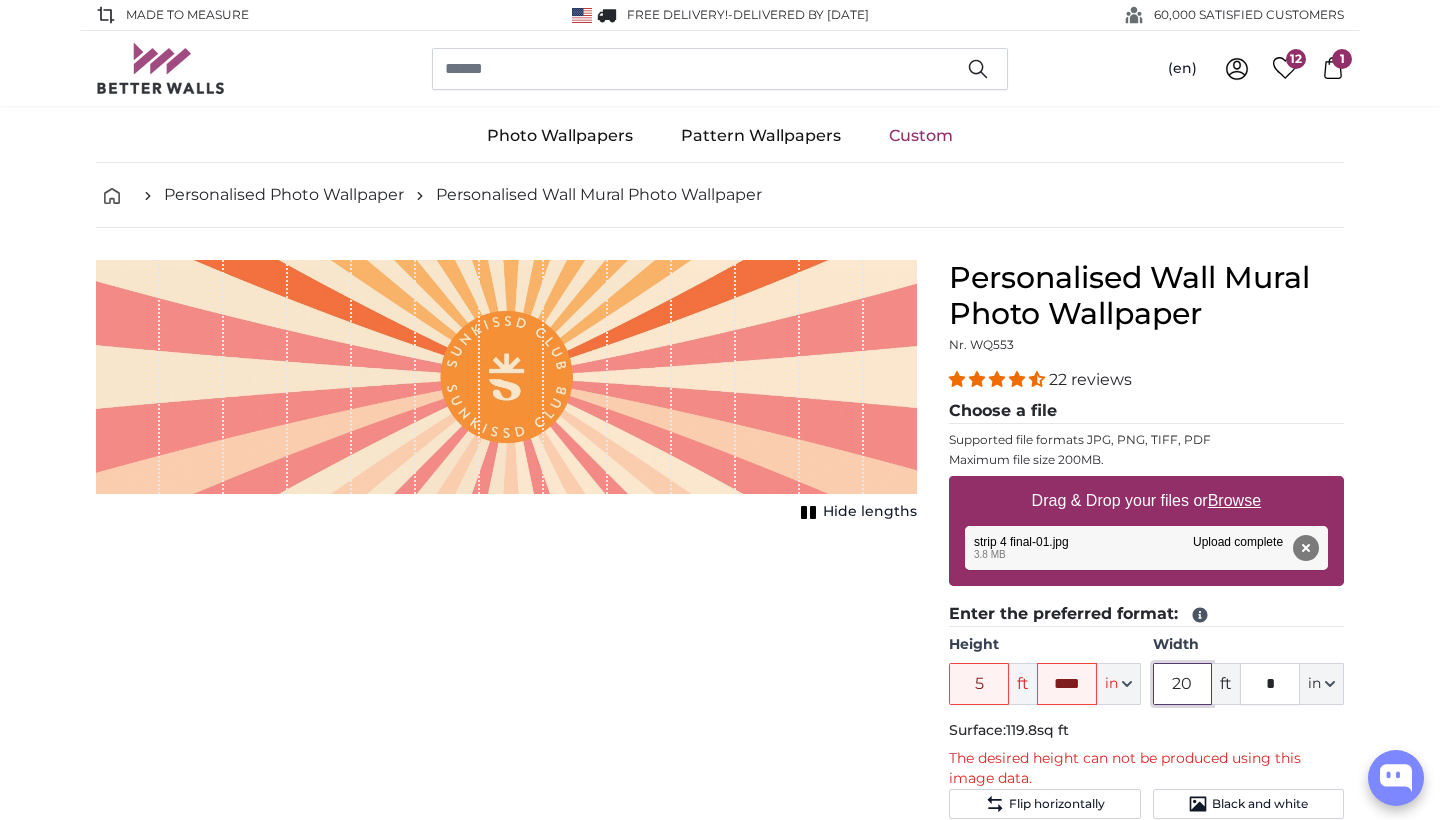 click on "20" at bounding box center [1183, 684] 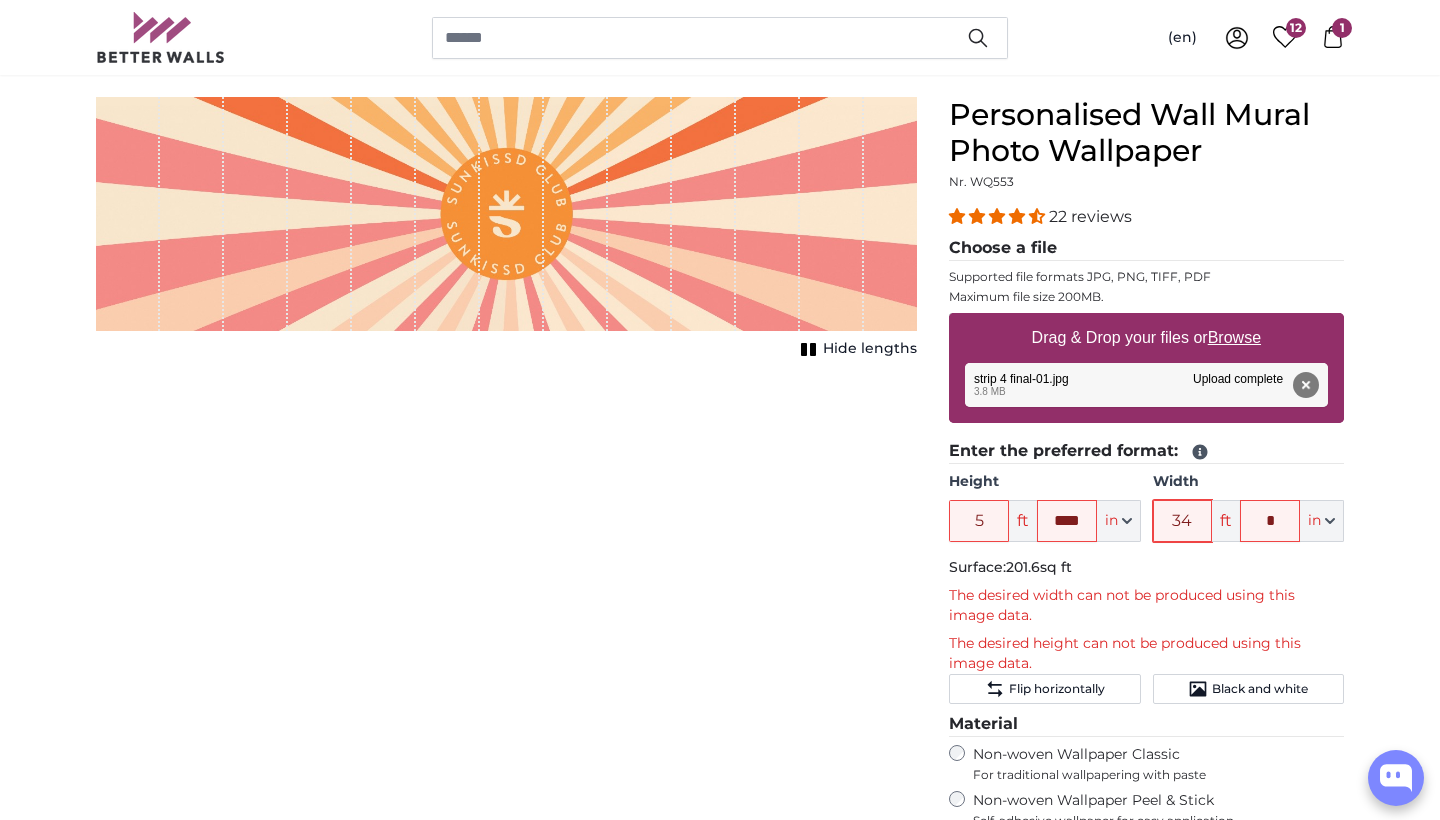 scroll, scrollTop: 193, scrollLeft: 0, axis: vertical 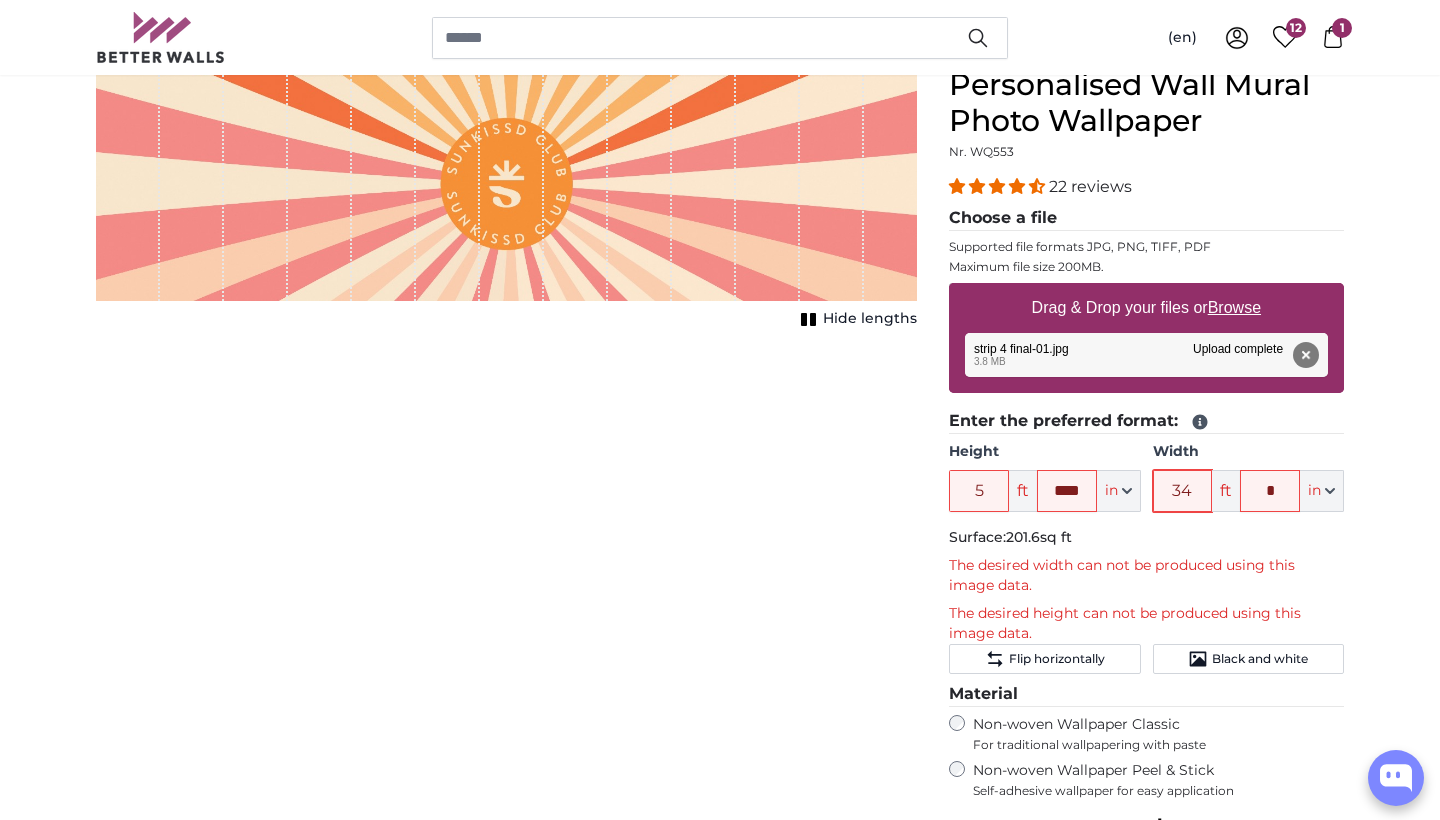 type on "34" 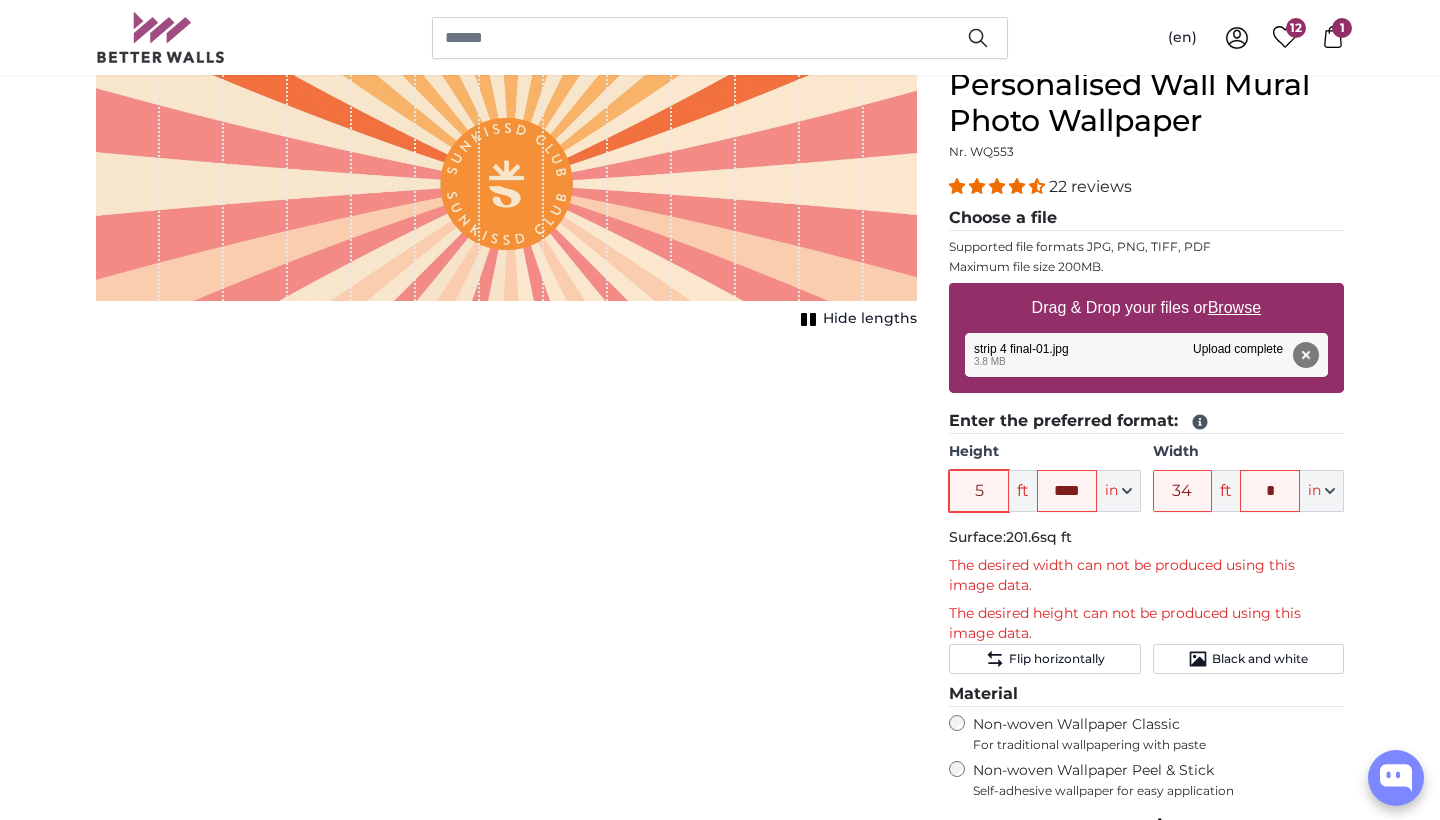 click on "5" at bounding box center (979, 491) 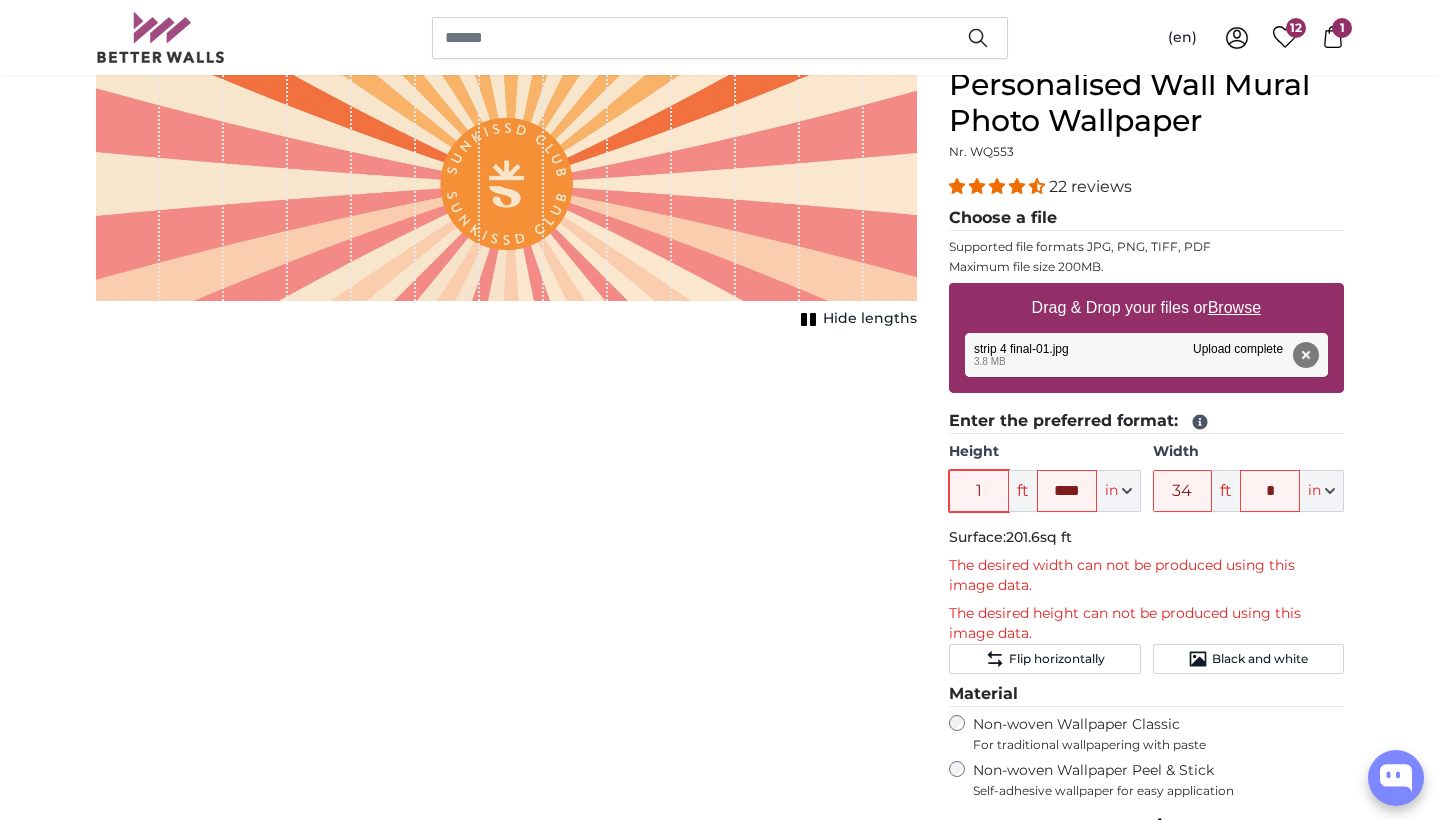 type on "1" 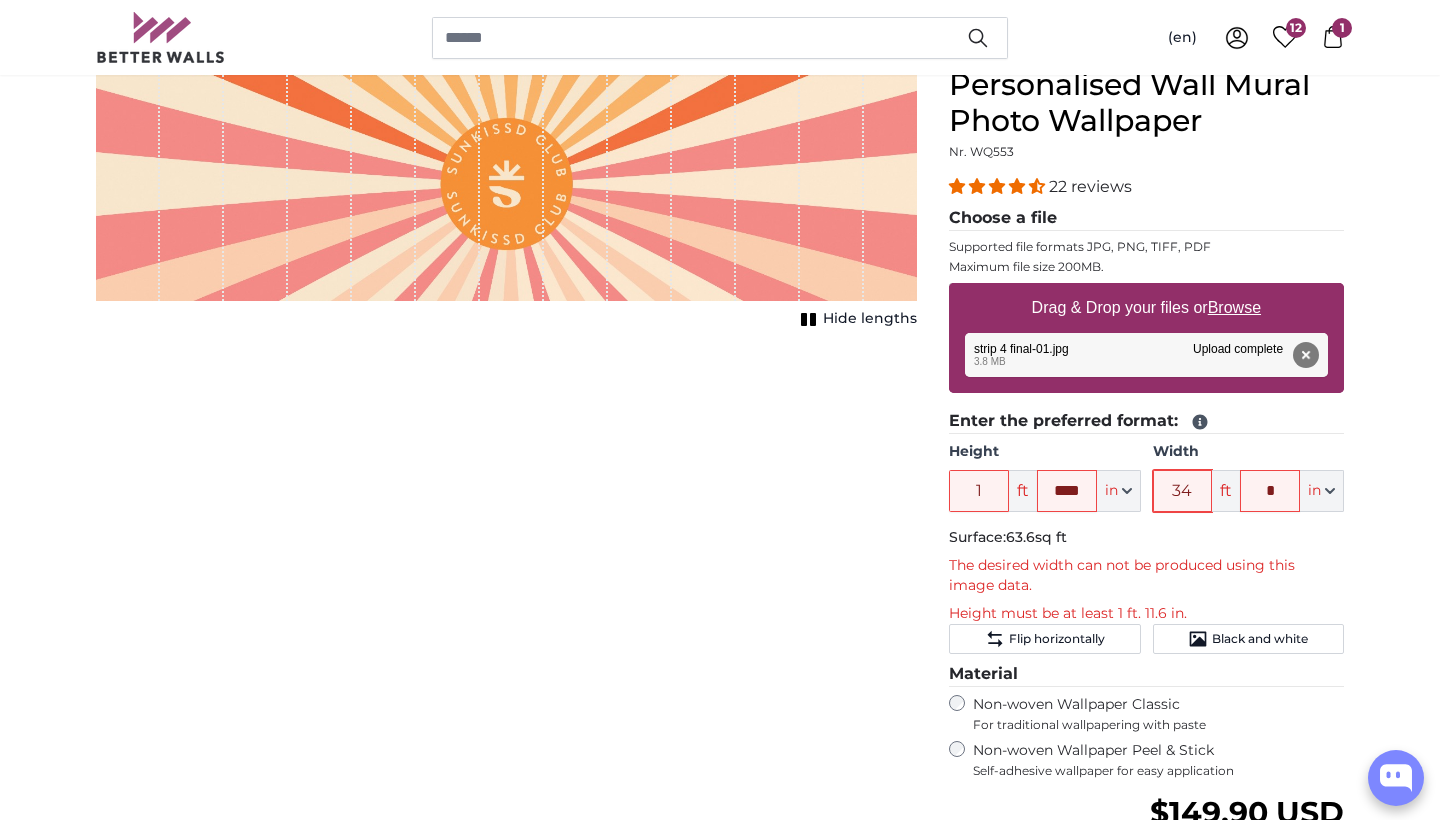 type on "2" 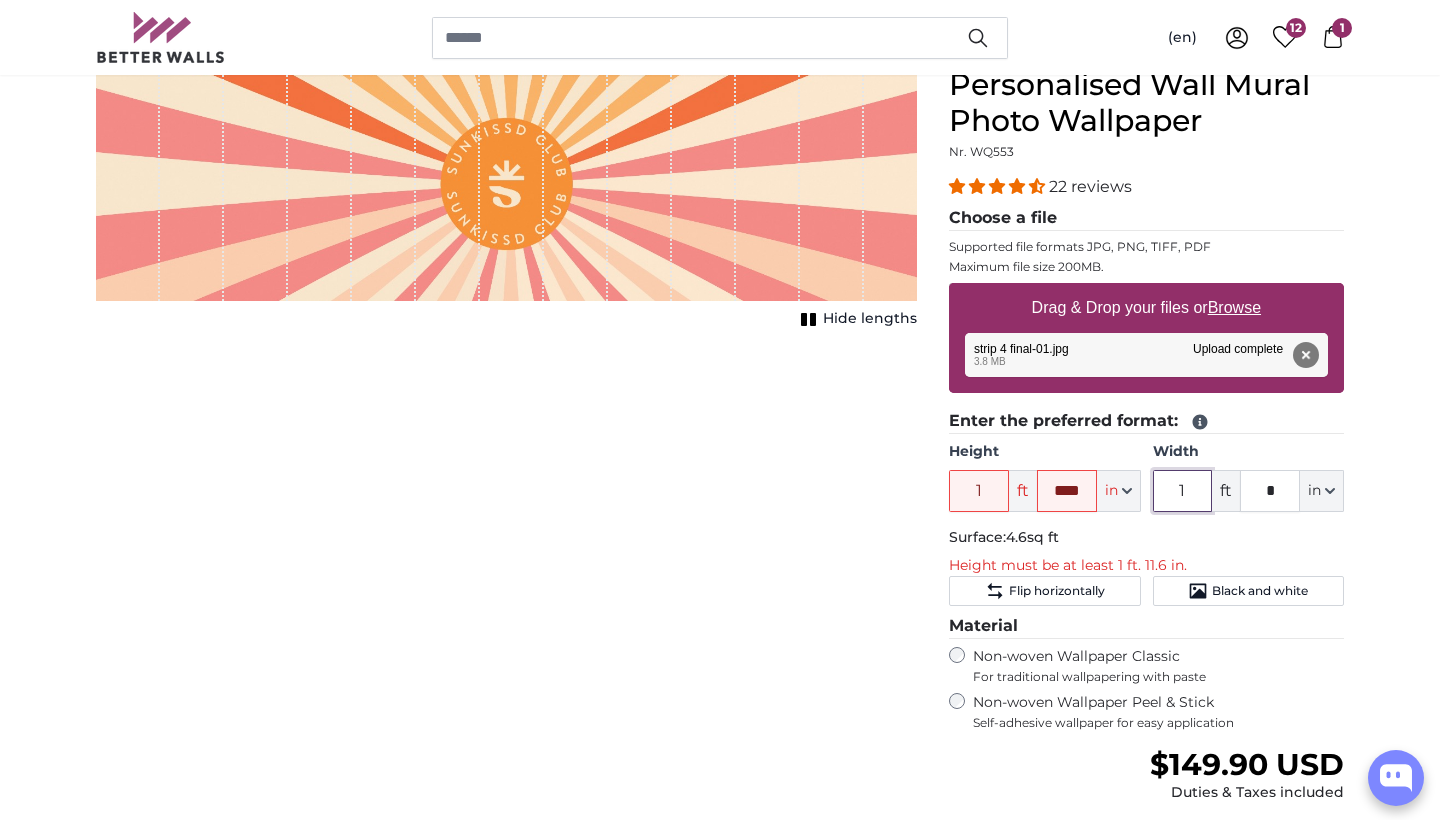 type on "1" 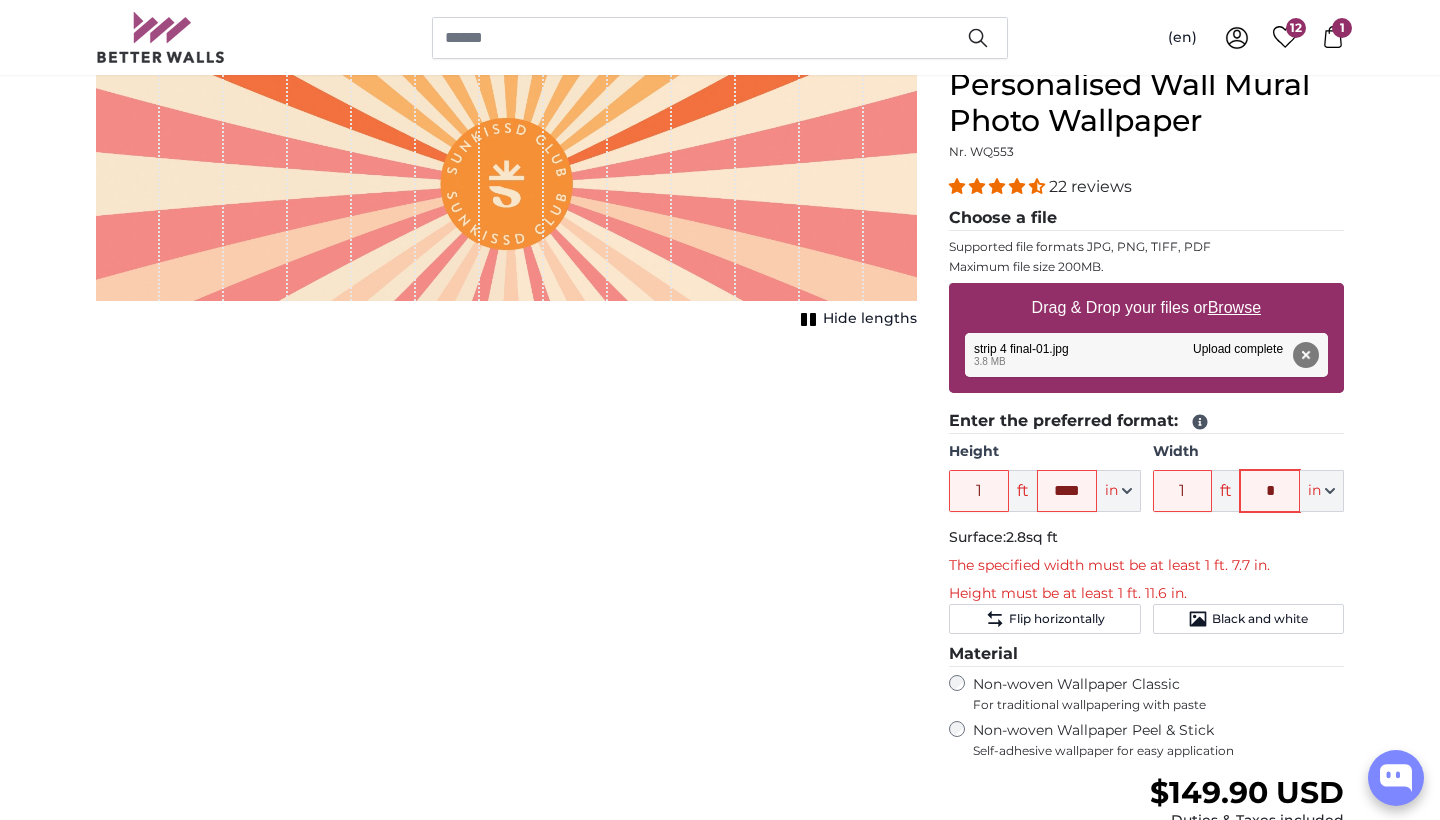 type on "**" 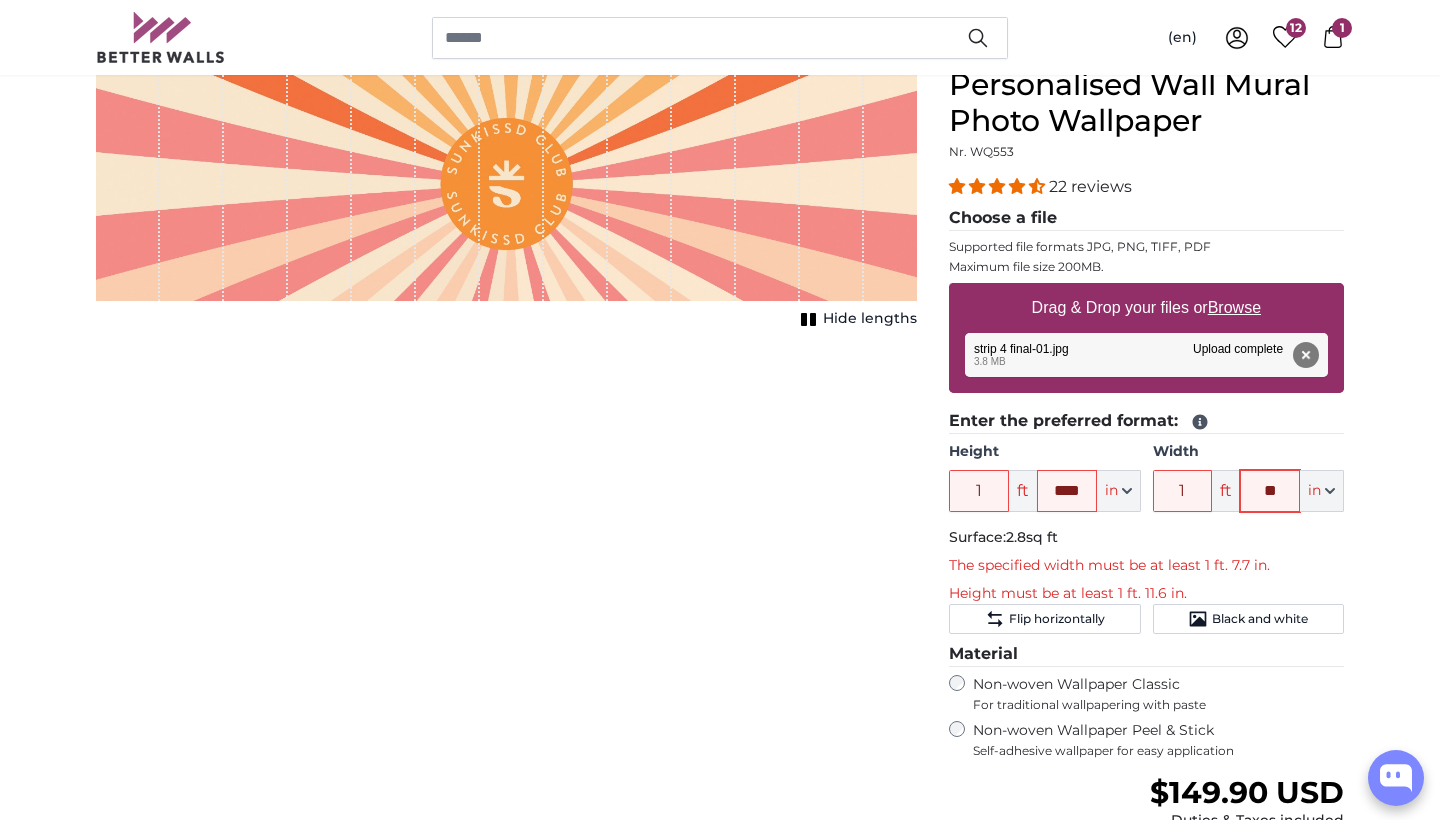 type on "7" 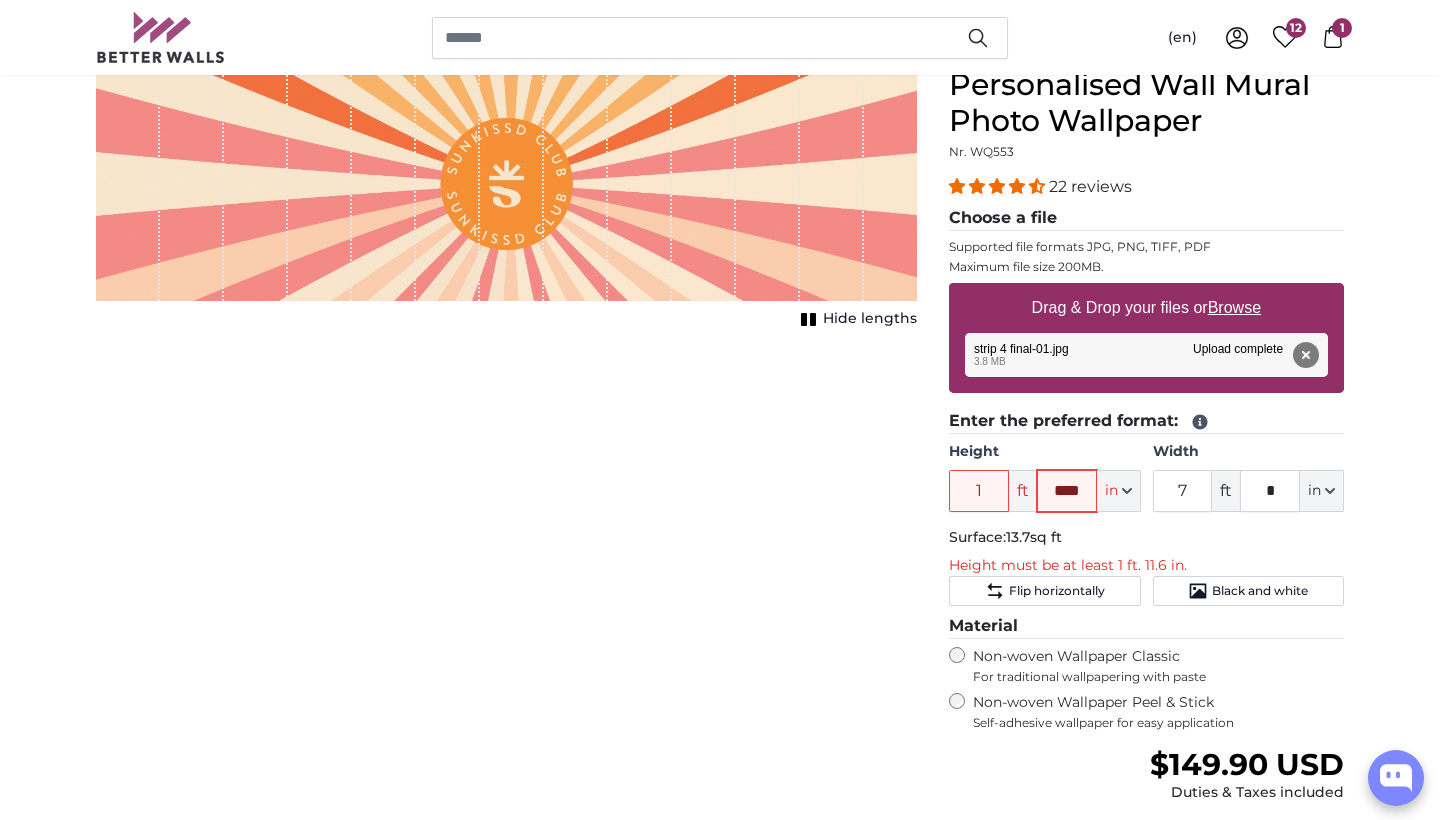 click on "****" 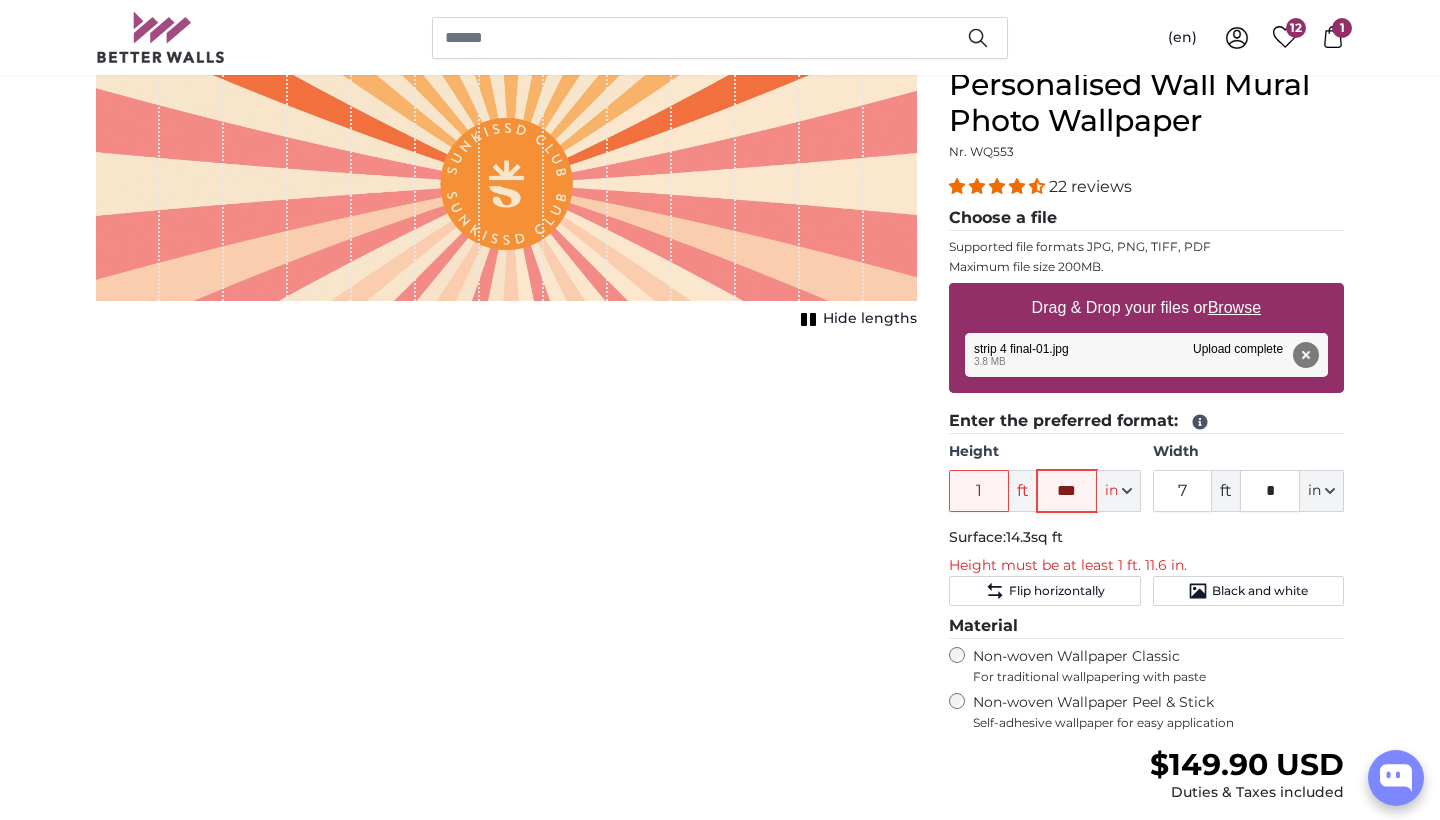 type on "****" 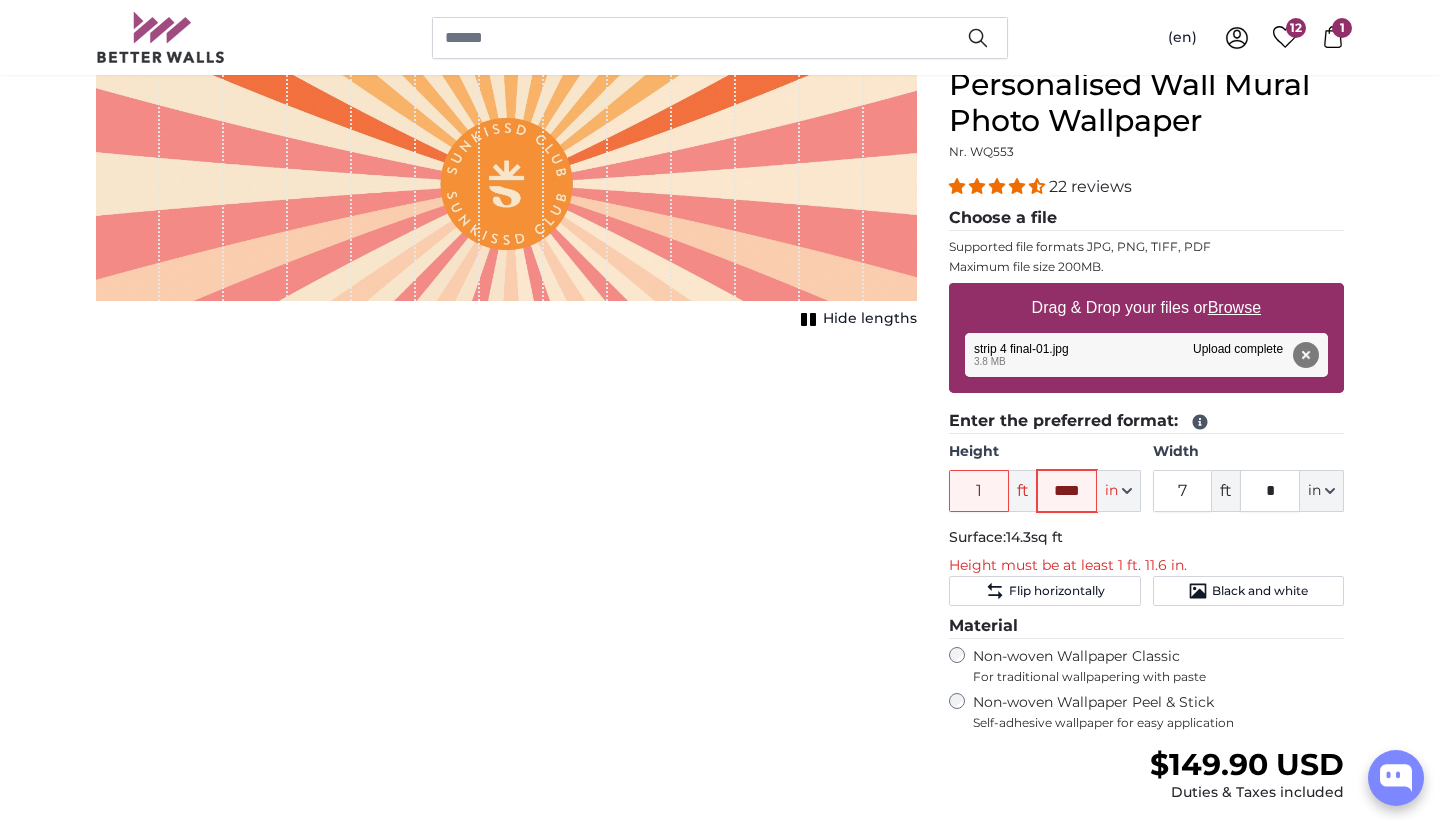 type on "2" 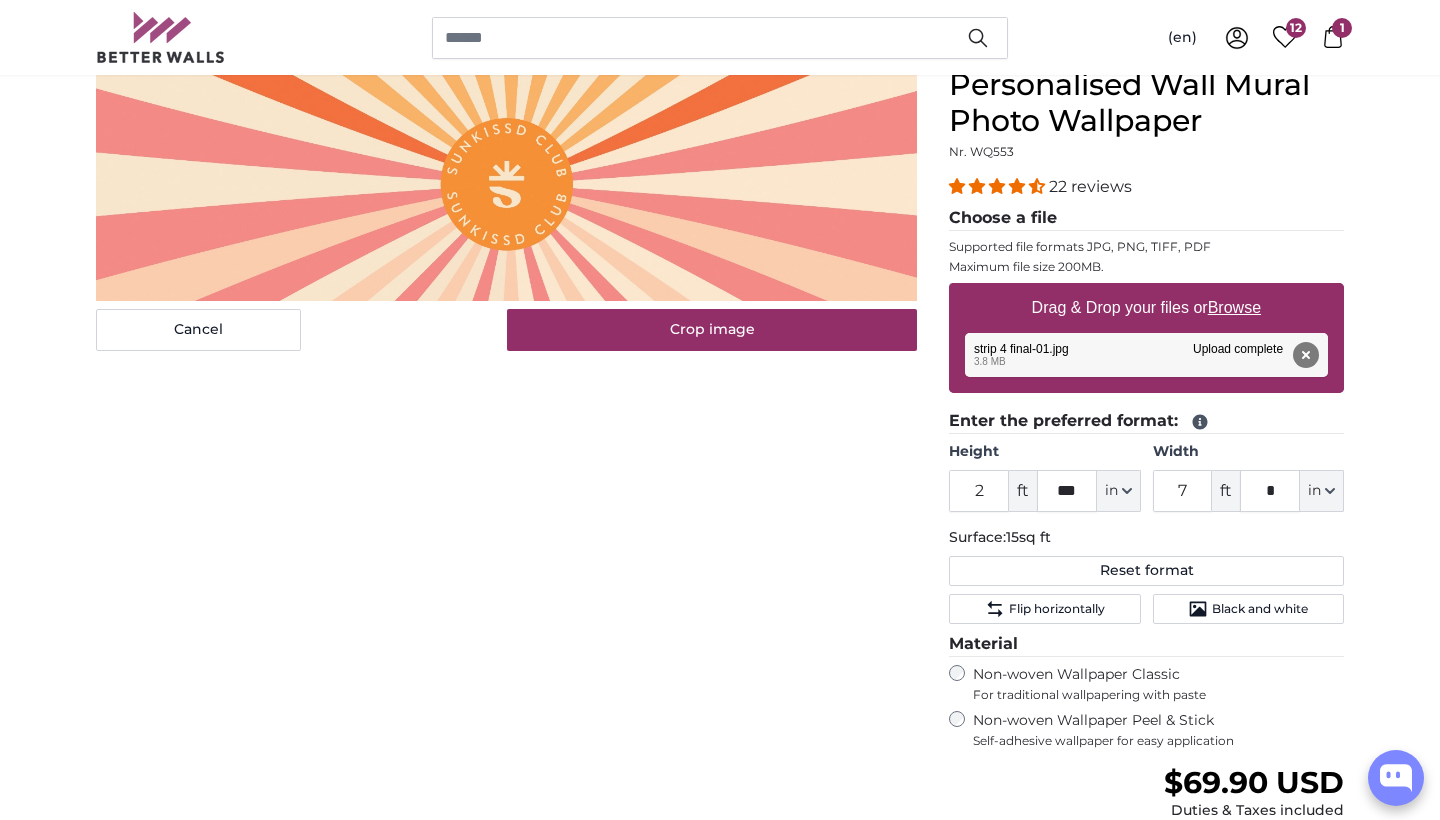 click on "Non-woven Wallpaper Peel & Stick
Self-adhesive wallpaper for easy application" at bounding box center [1158, 730] 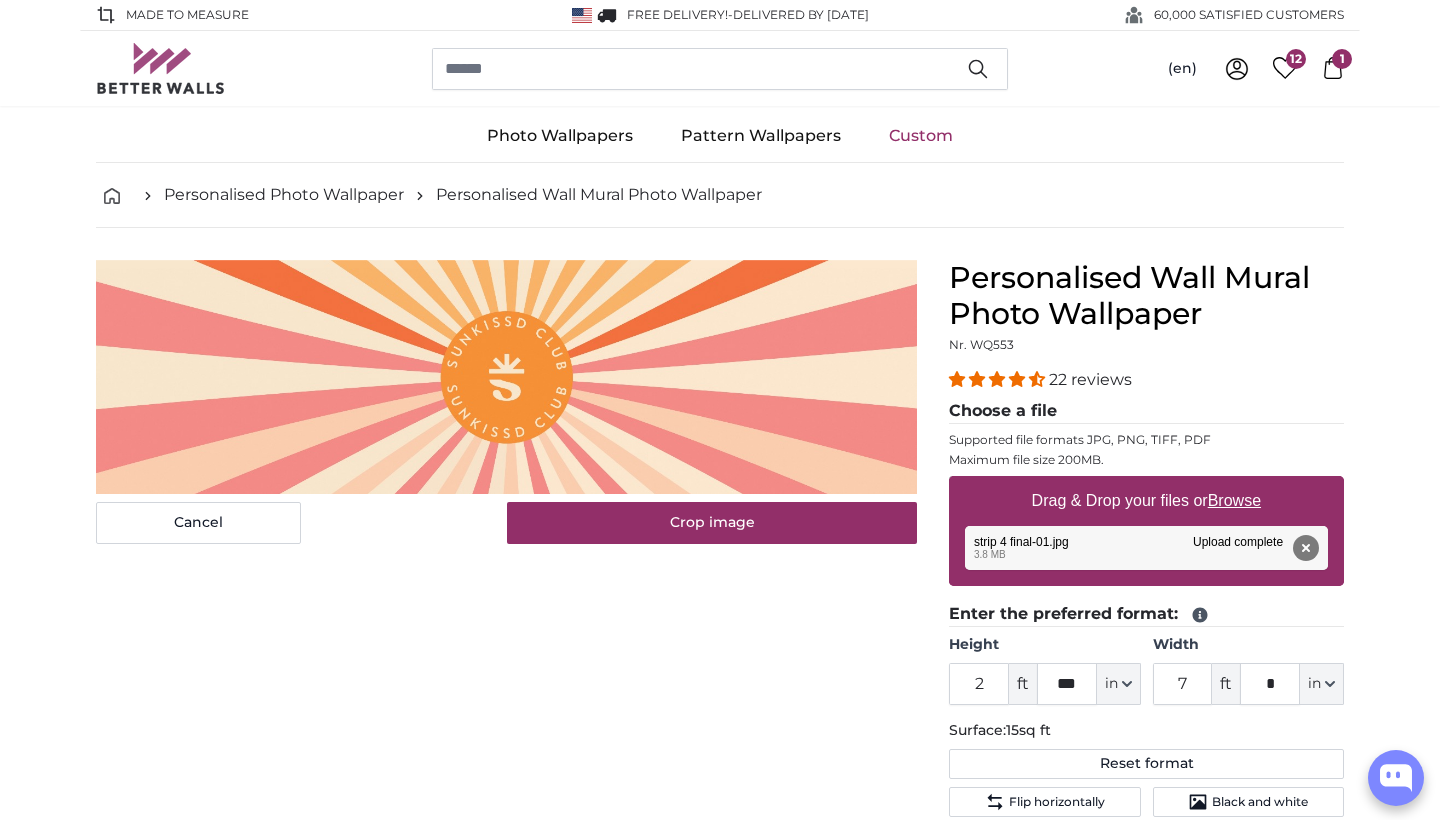 scroll, scrollTop: 0, scrollLeft: 0, axis: both 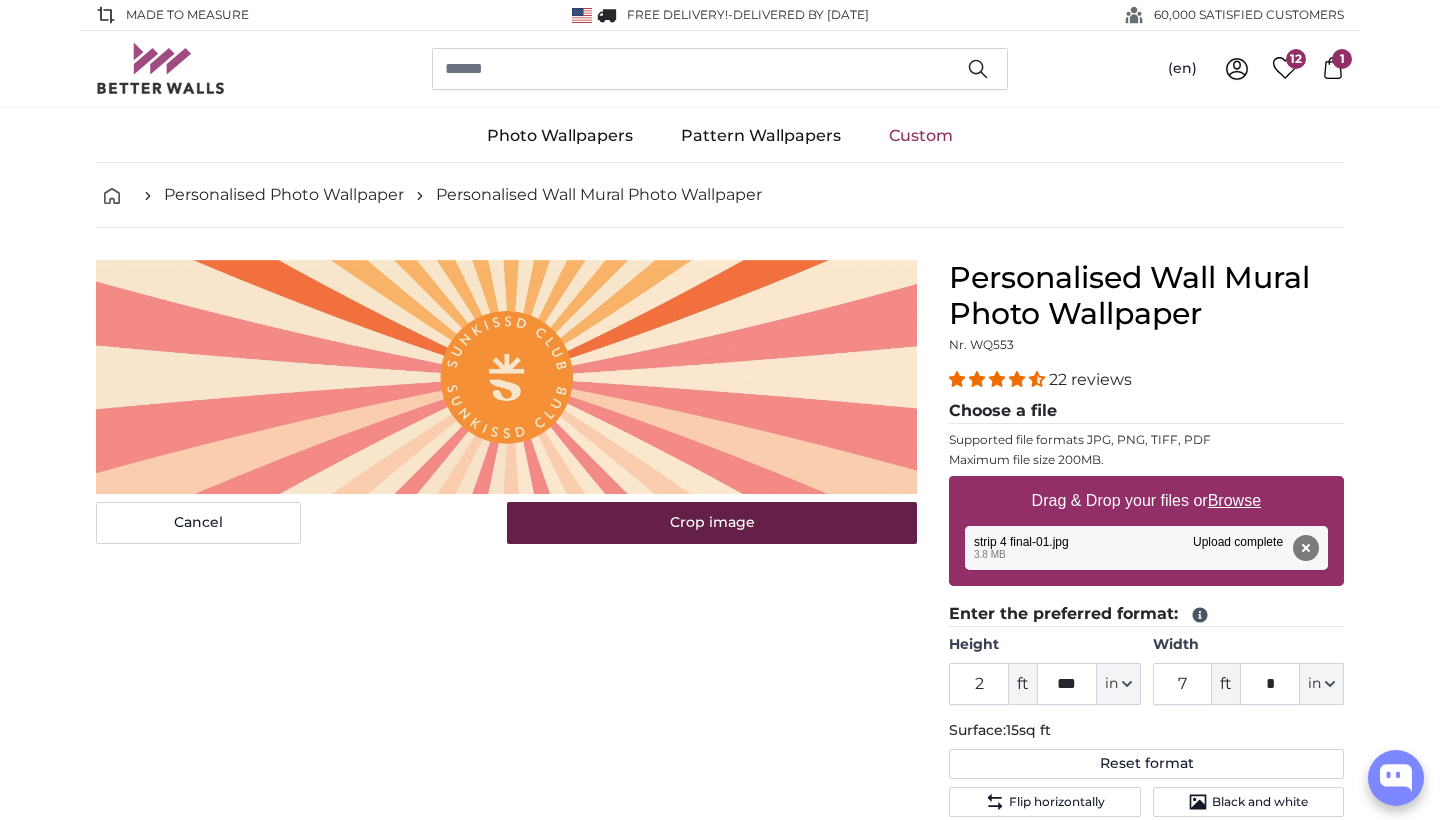 click on "Crop image" at bounding box center [712, 523] 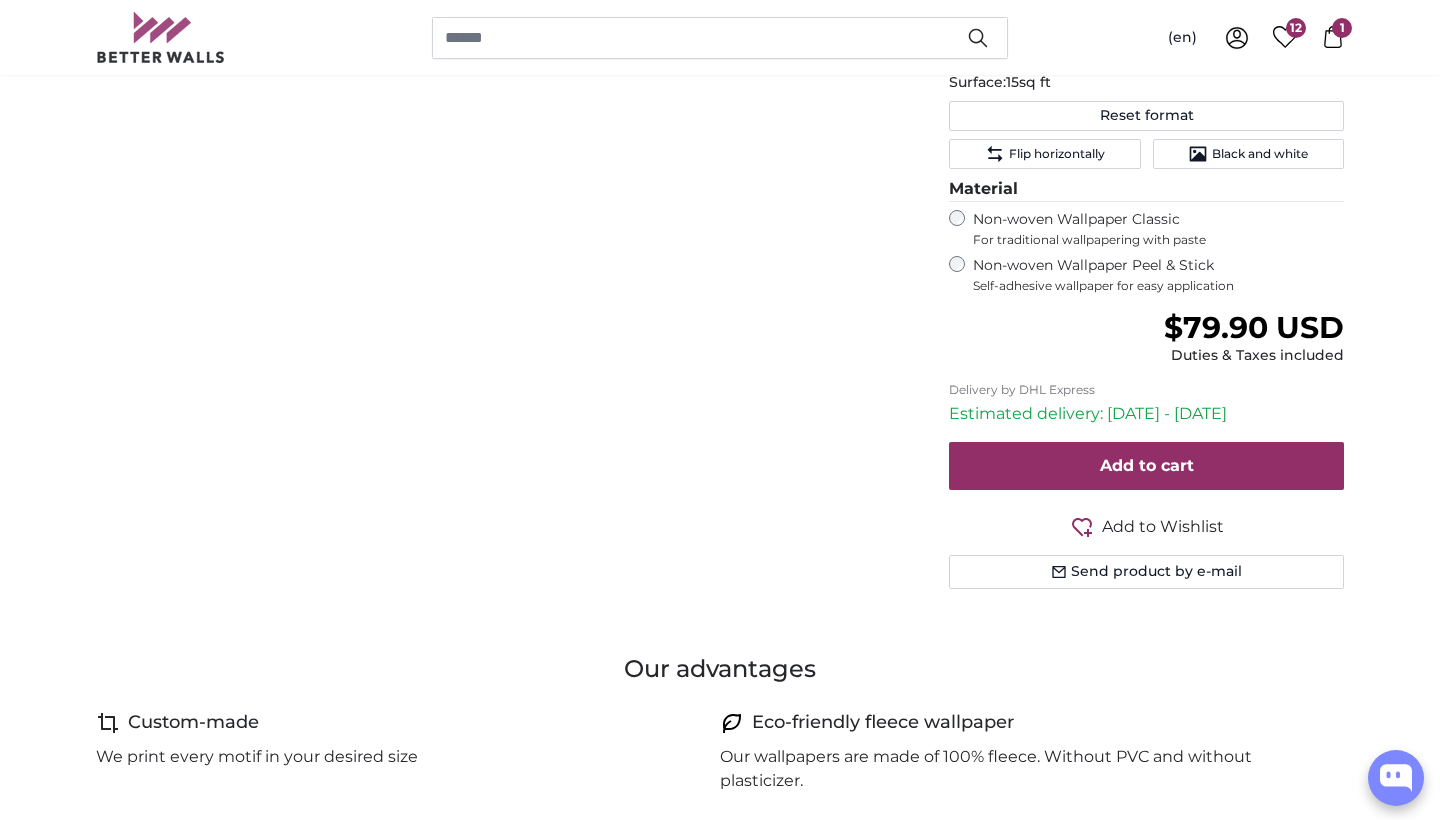 scroll, scrollTop: 717, scrollLeft: 0, axis: vertical 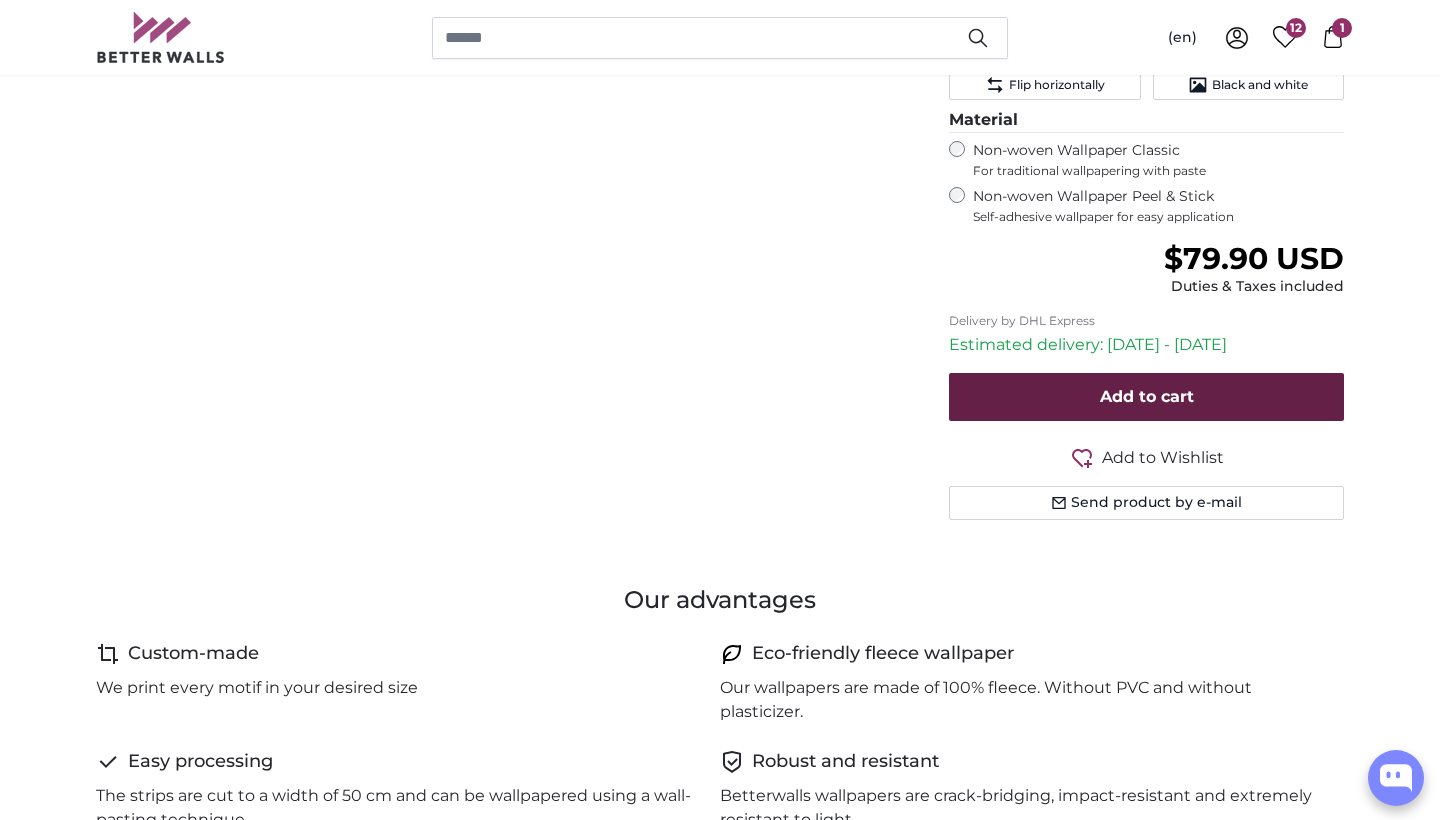 click on "Add to cart" at bounding box center [1146, 397] 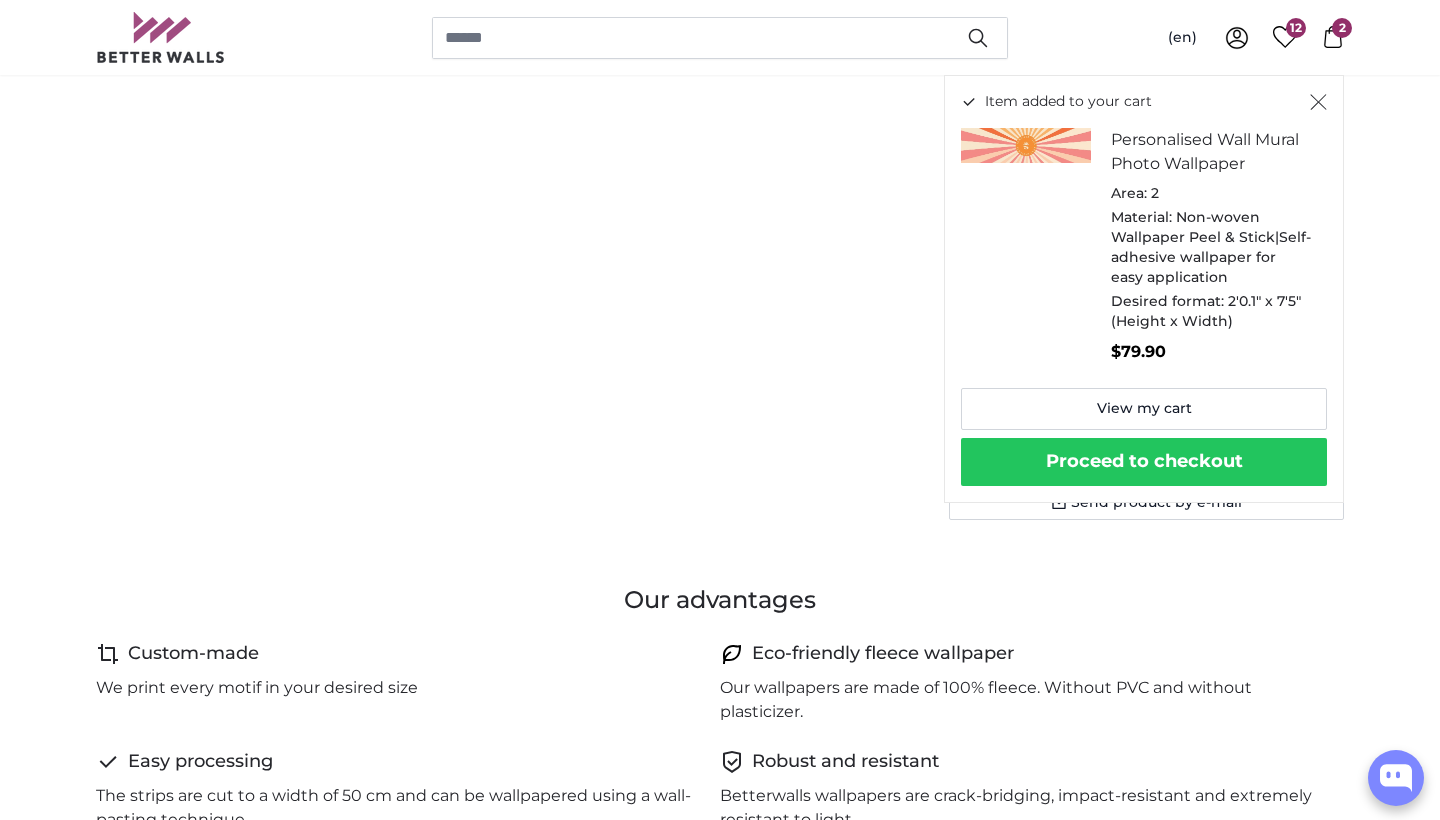 click on "Proceed to checkout" at bounding box center (1144, 462) 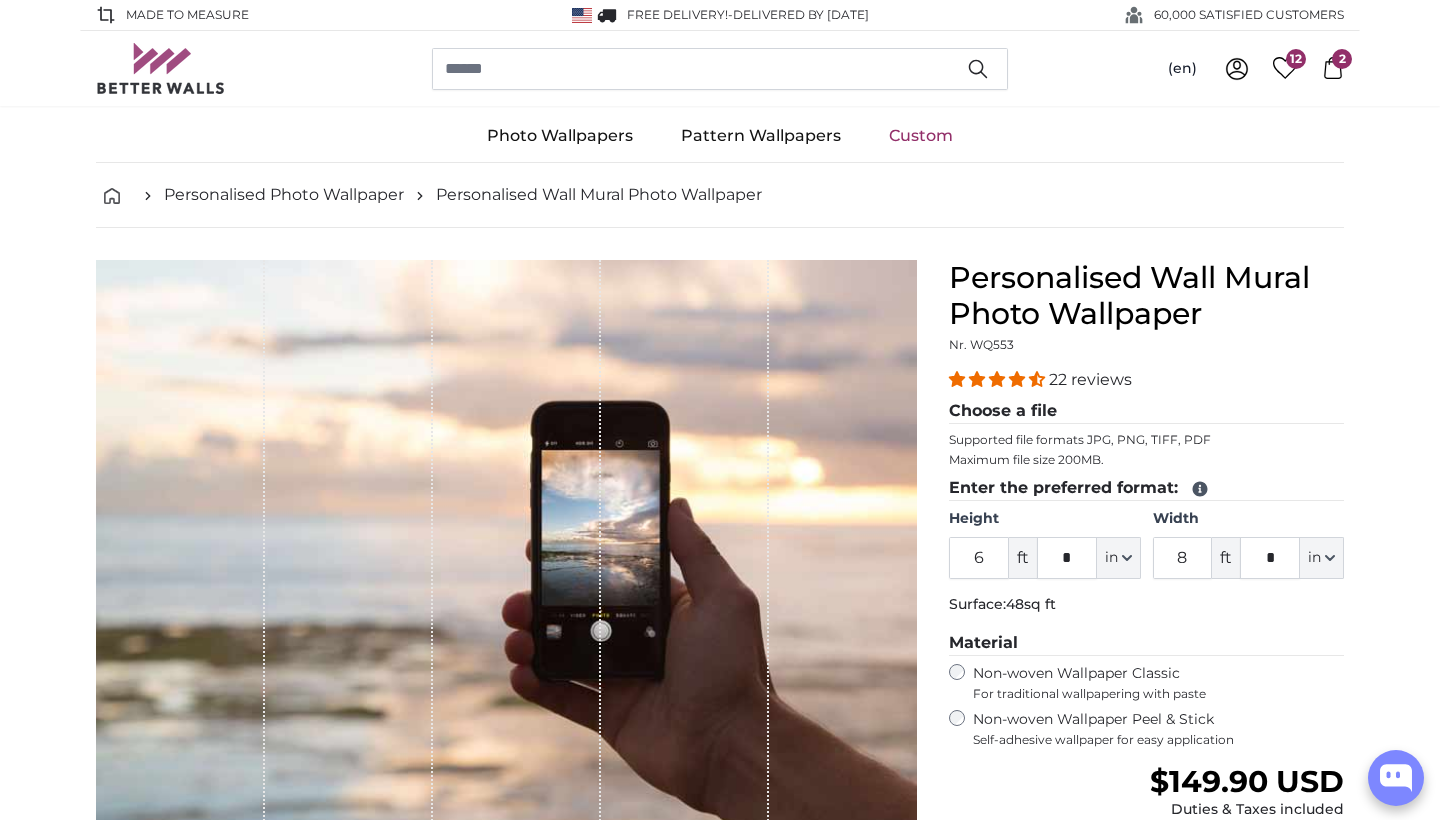 scroll, scrollTop: 0, scrollLeft: 0, axis: both 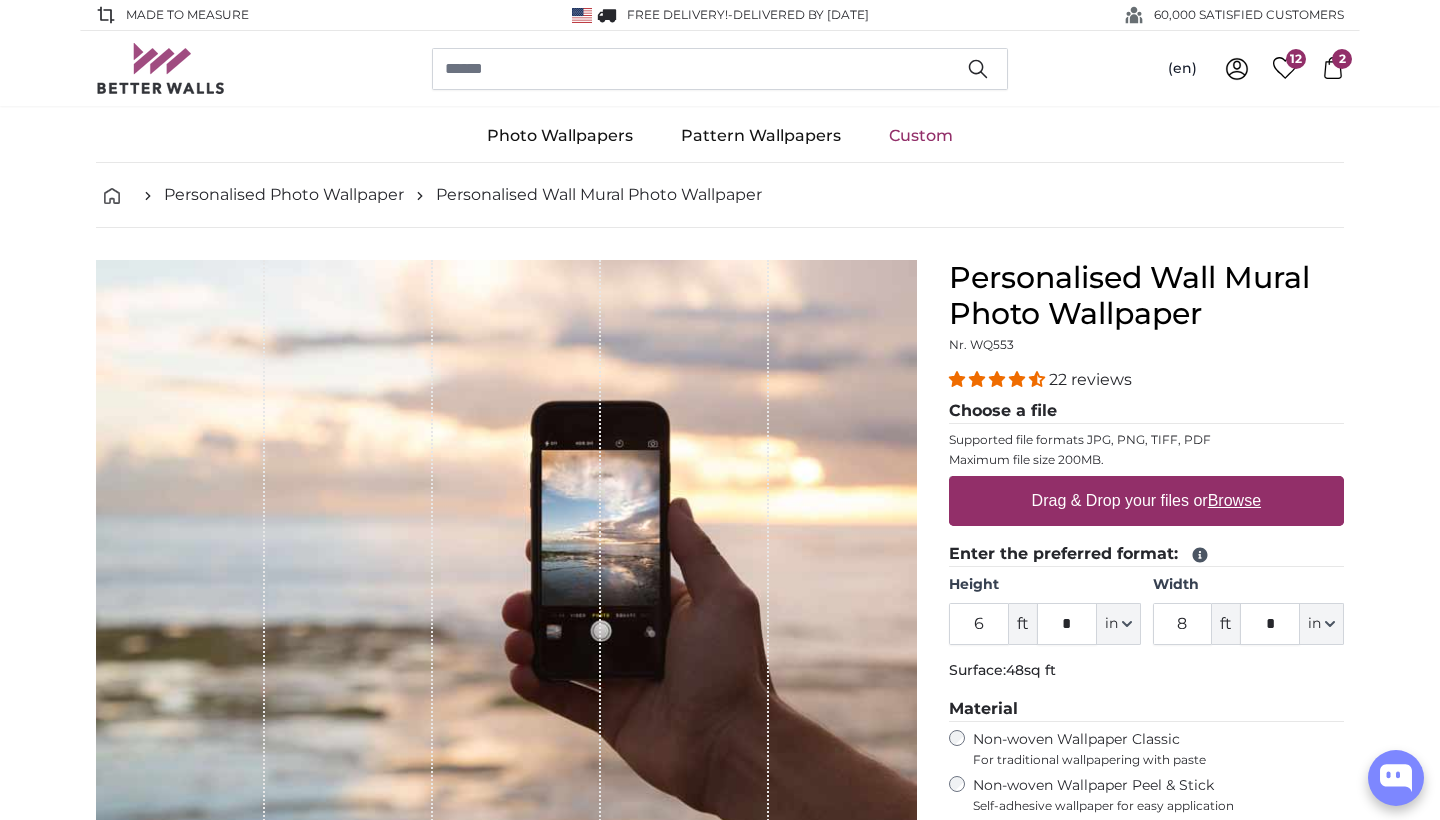 click on "Browse" at bounding box center (1234, 500) 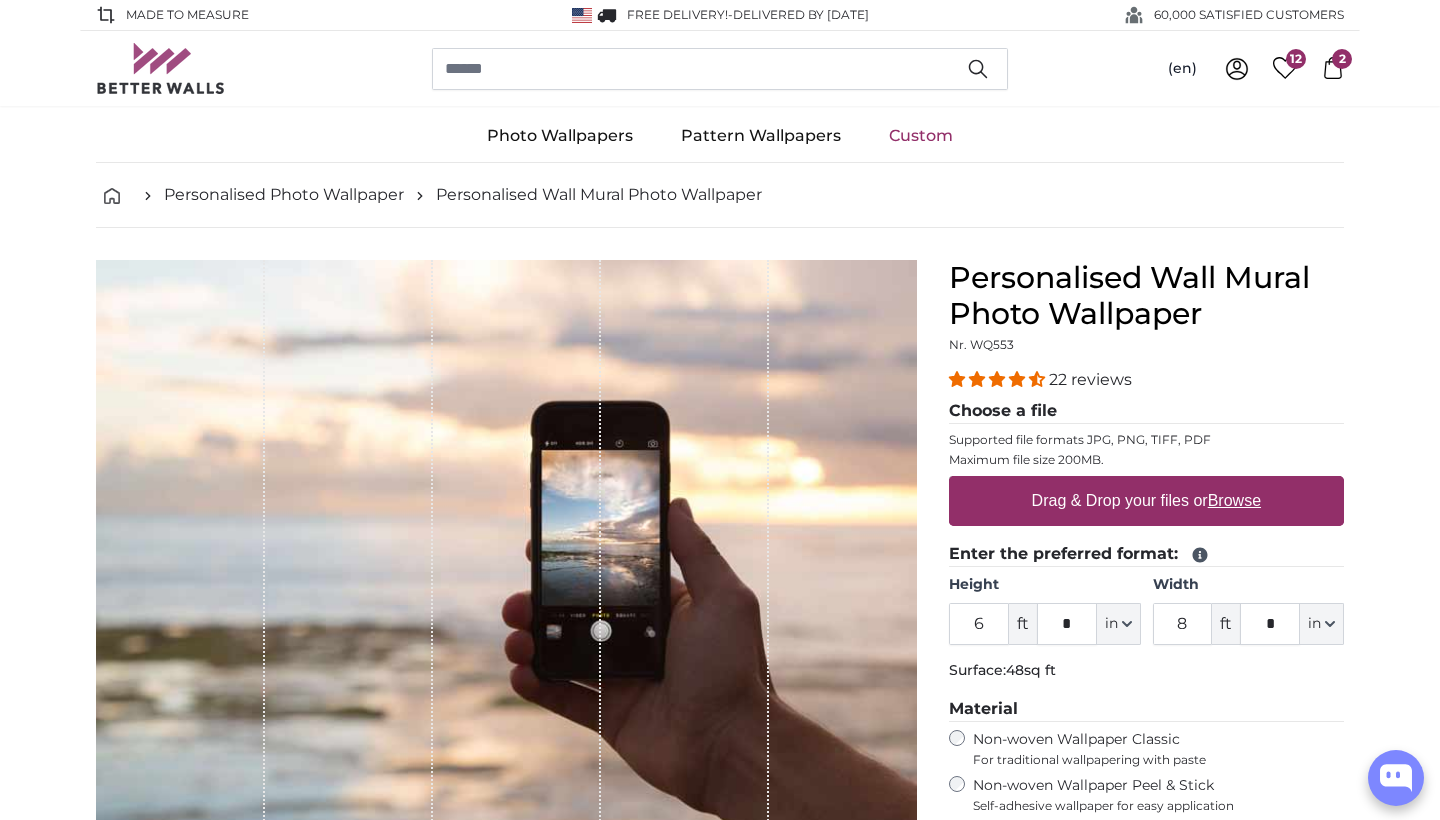type on "**********" 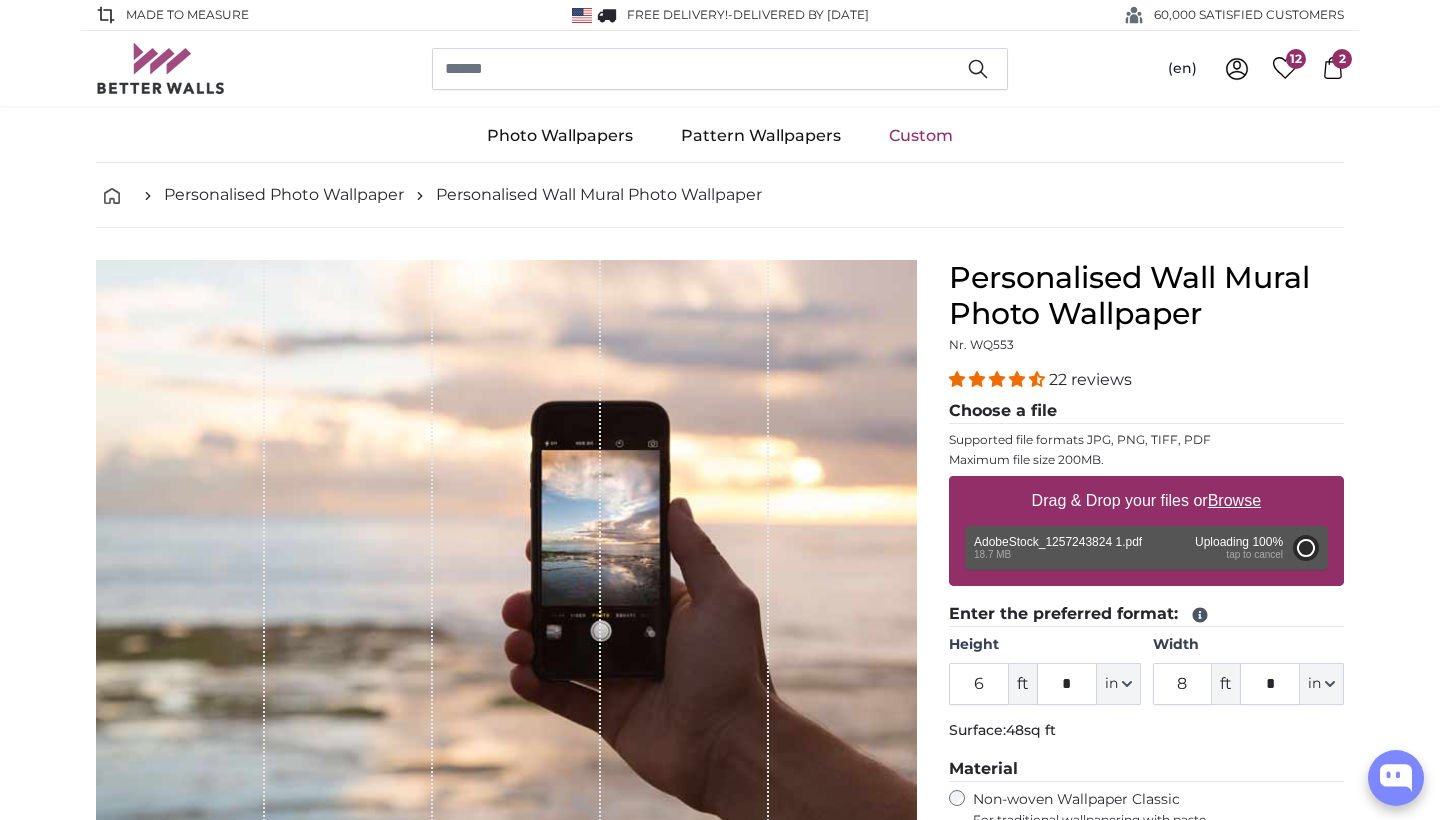 type on "***" 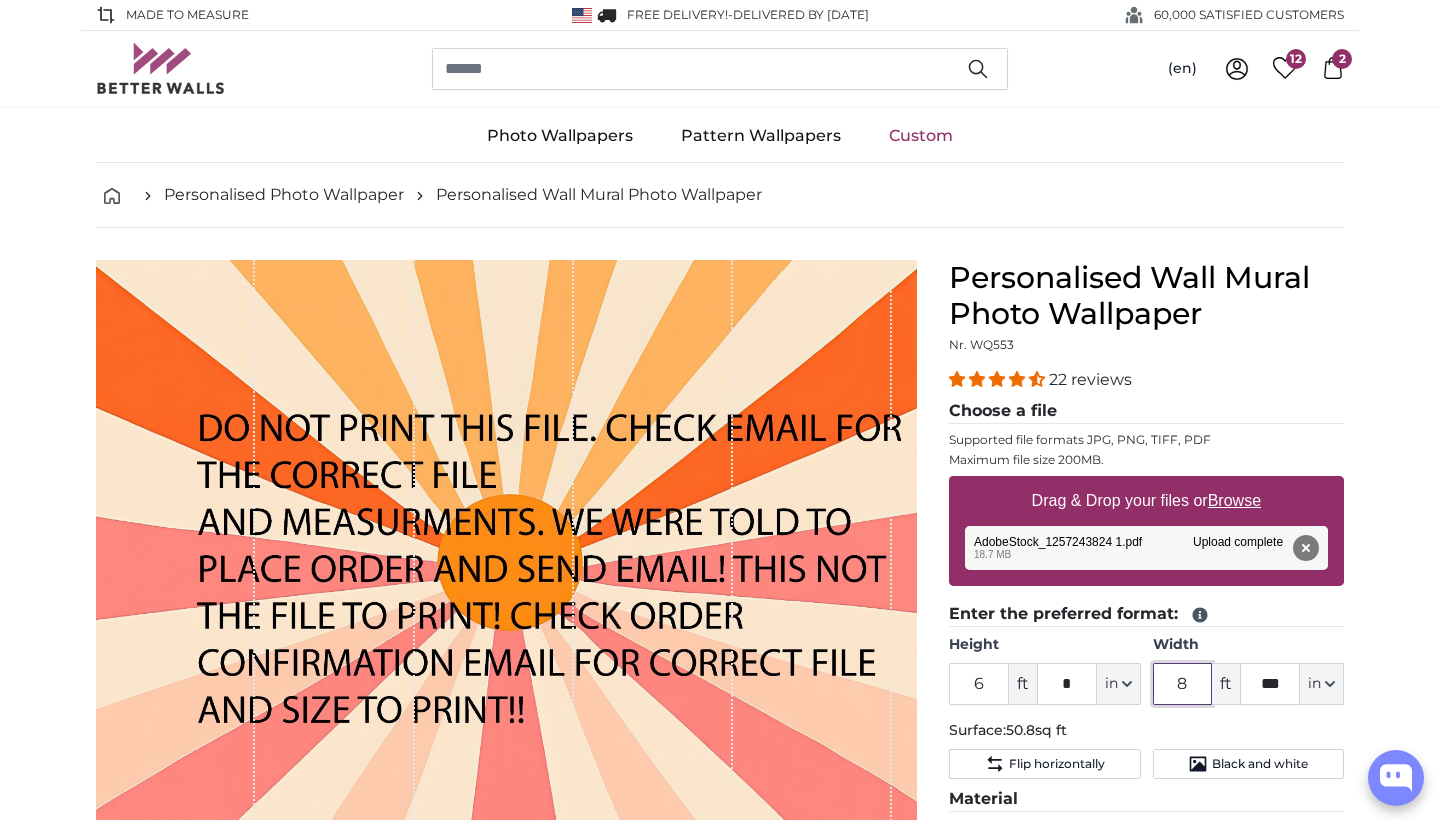 click on "8" at bounding box center [1183, 684] 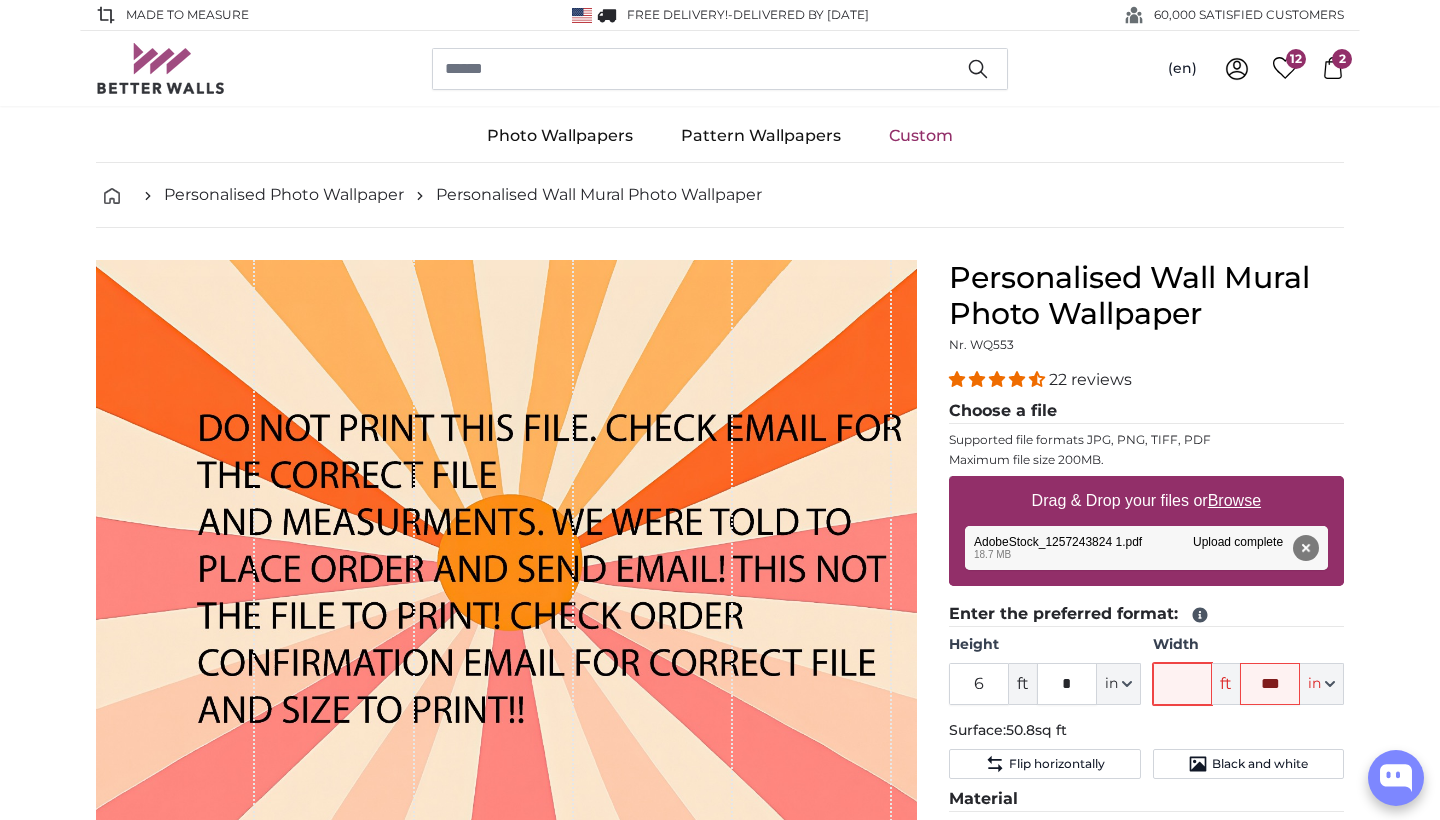 type 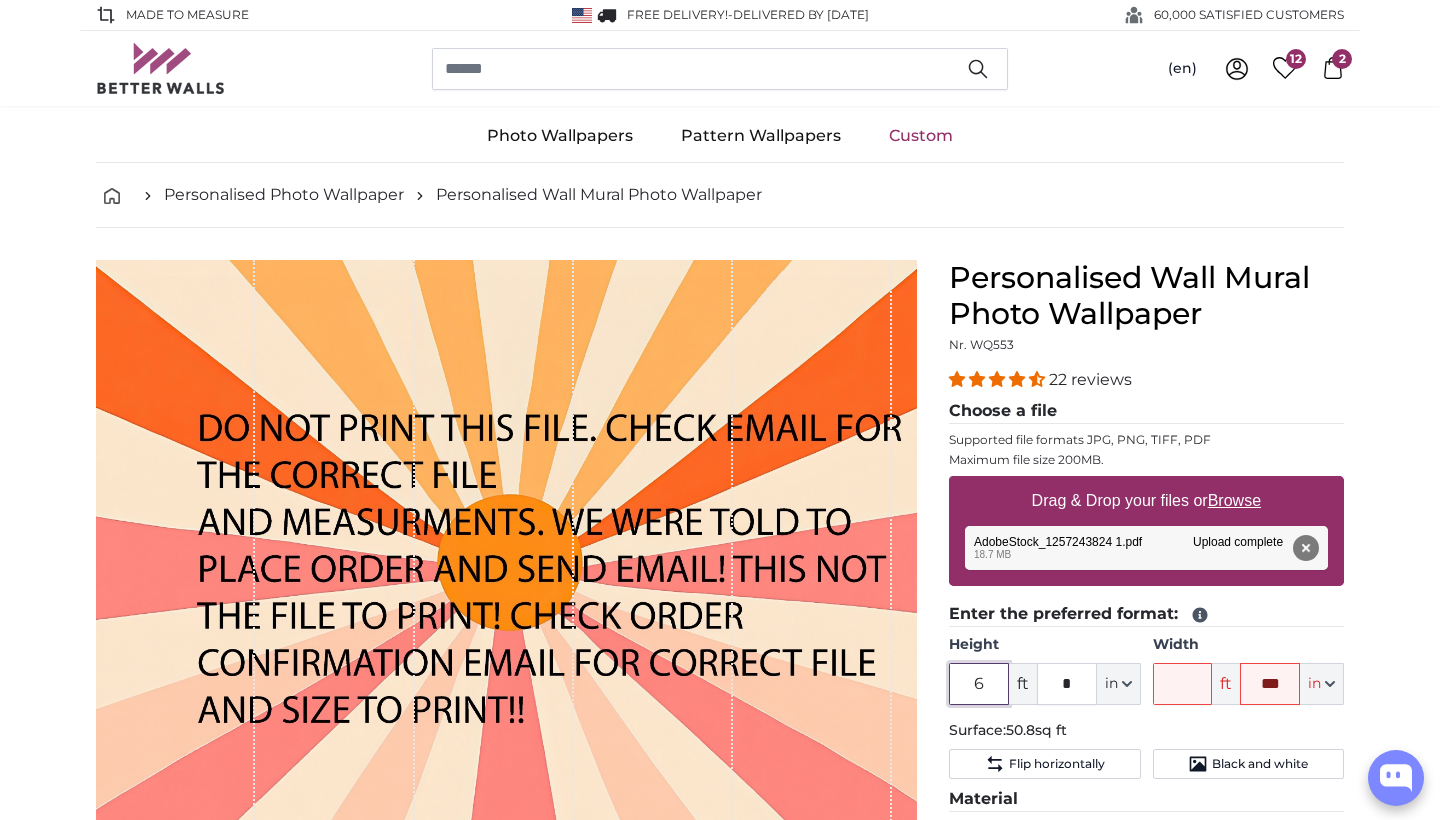 click on "6" at bounding box center (979, 684) 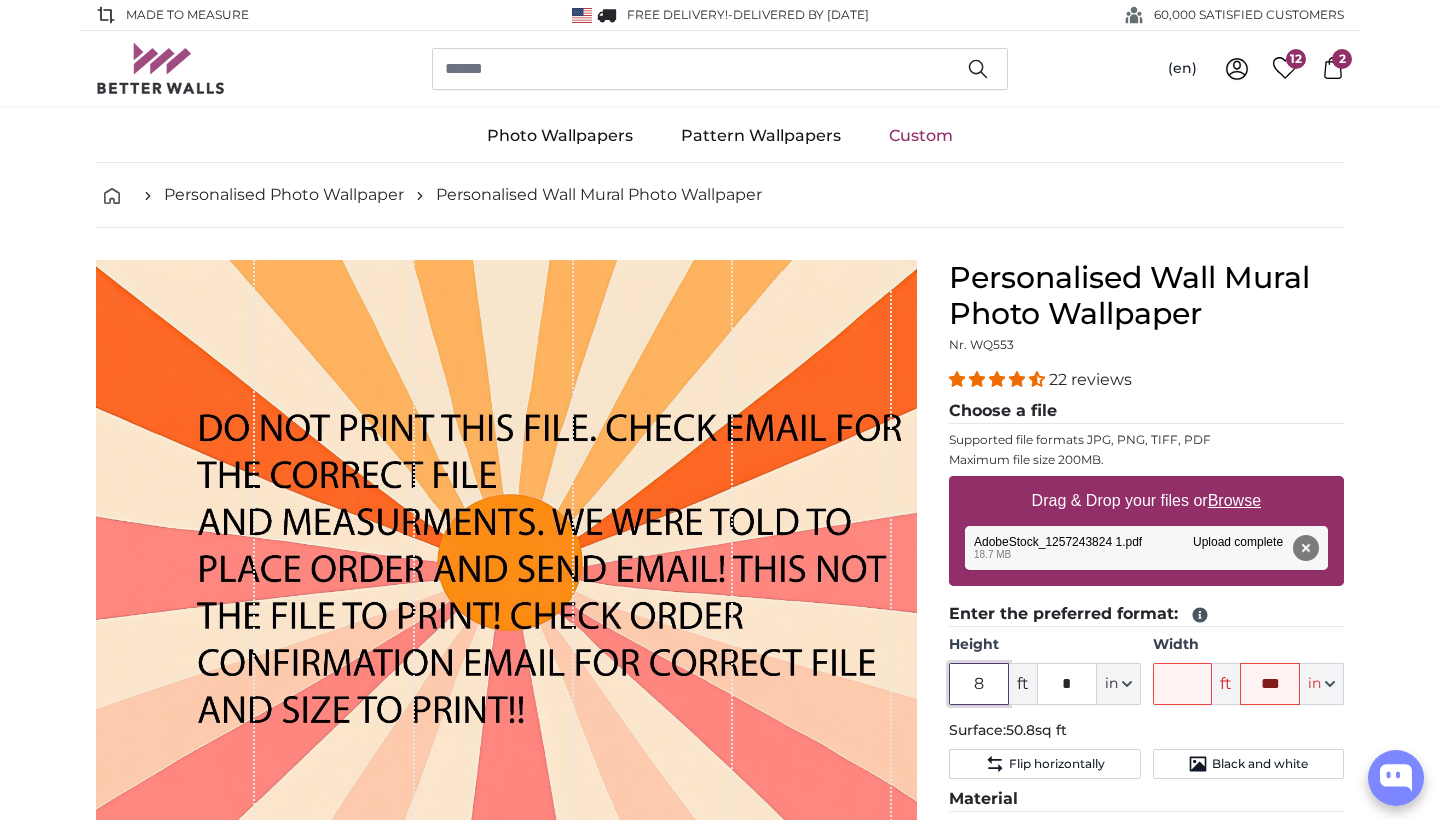 type on "8" 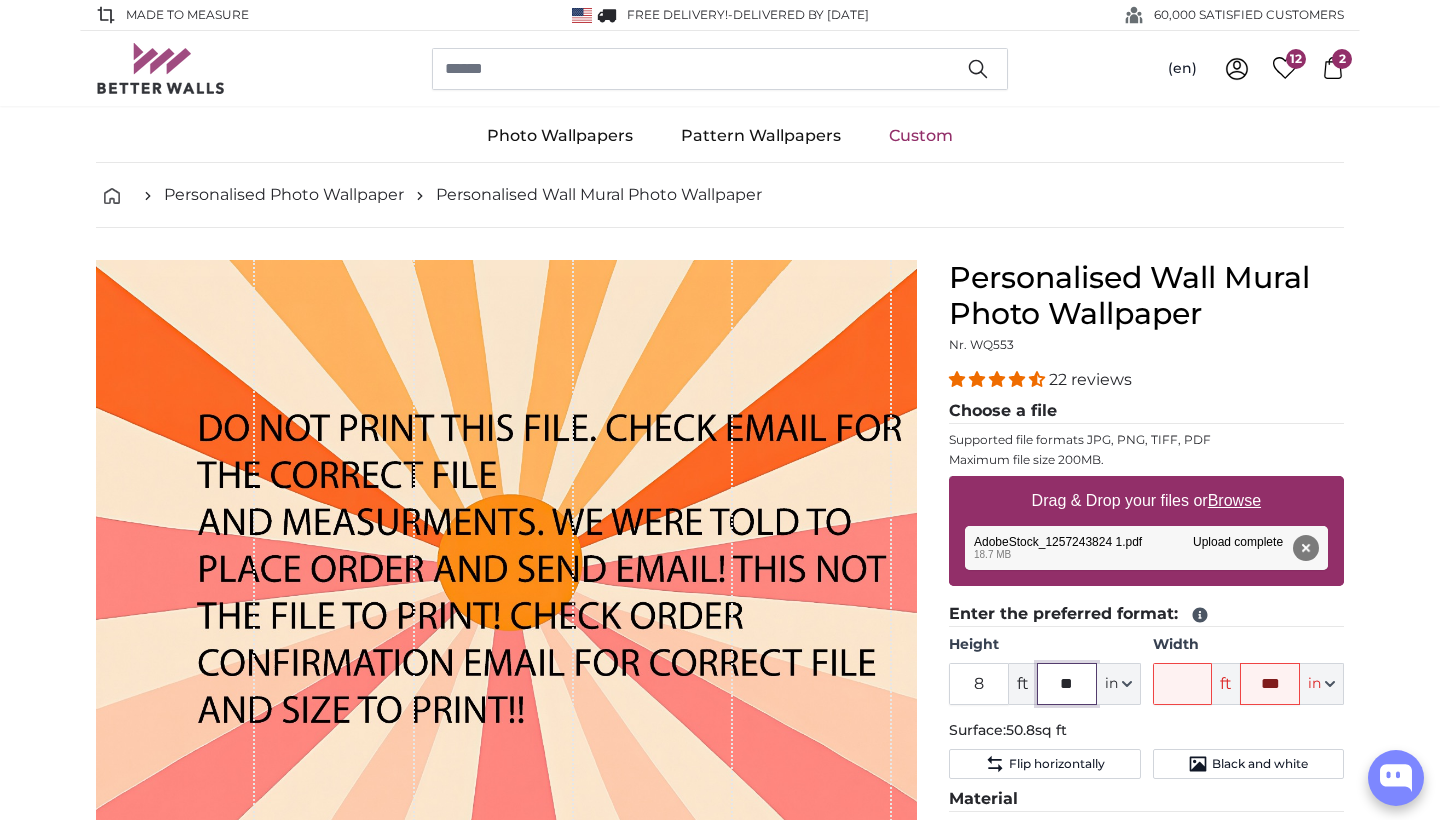 type on "**" 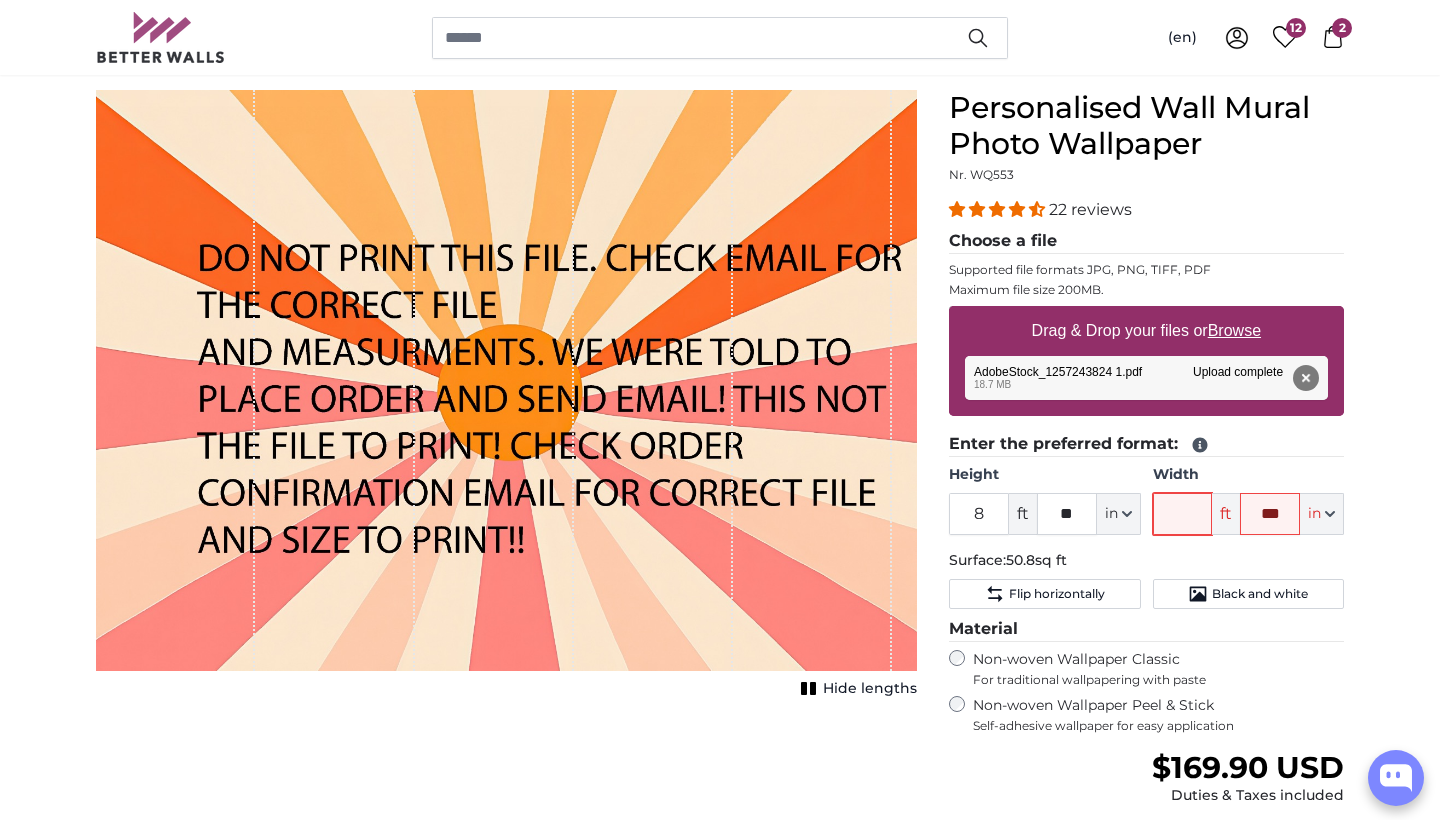 scroll, scrollTop: 240, scrollLeft: 0, axis: vertical 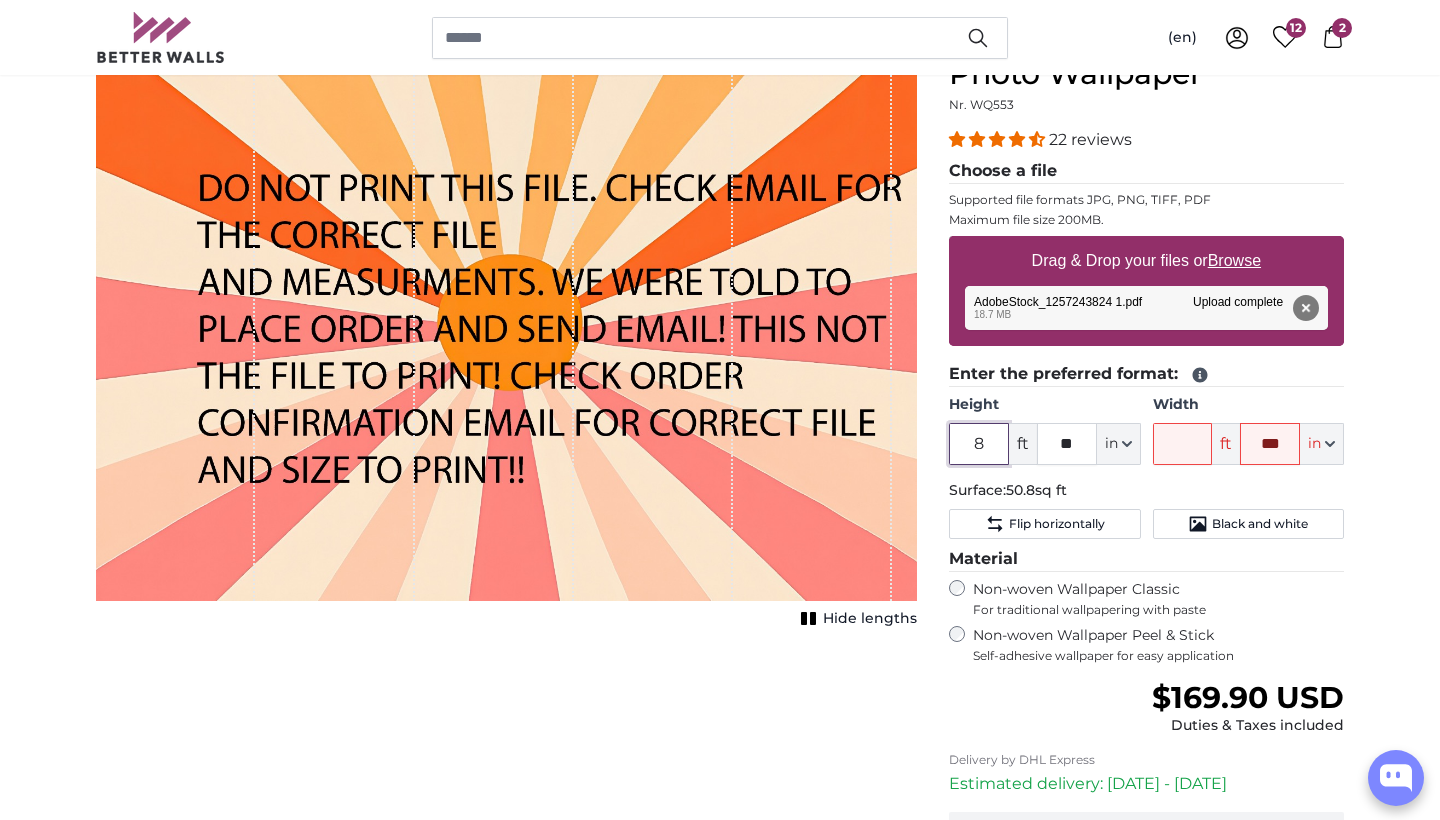 click on "8" at bounding box center (979, 444) 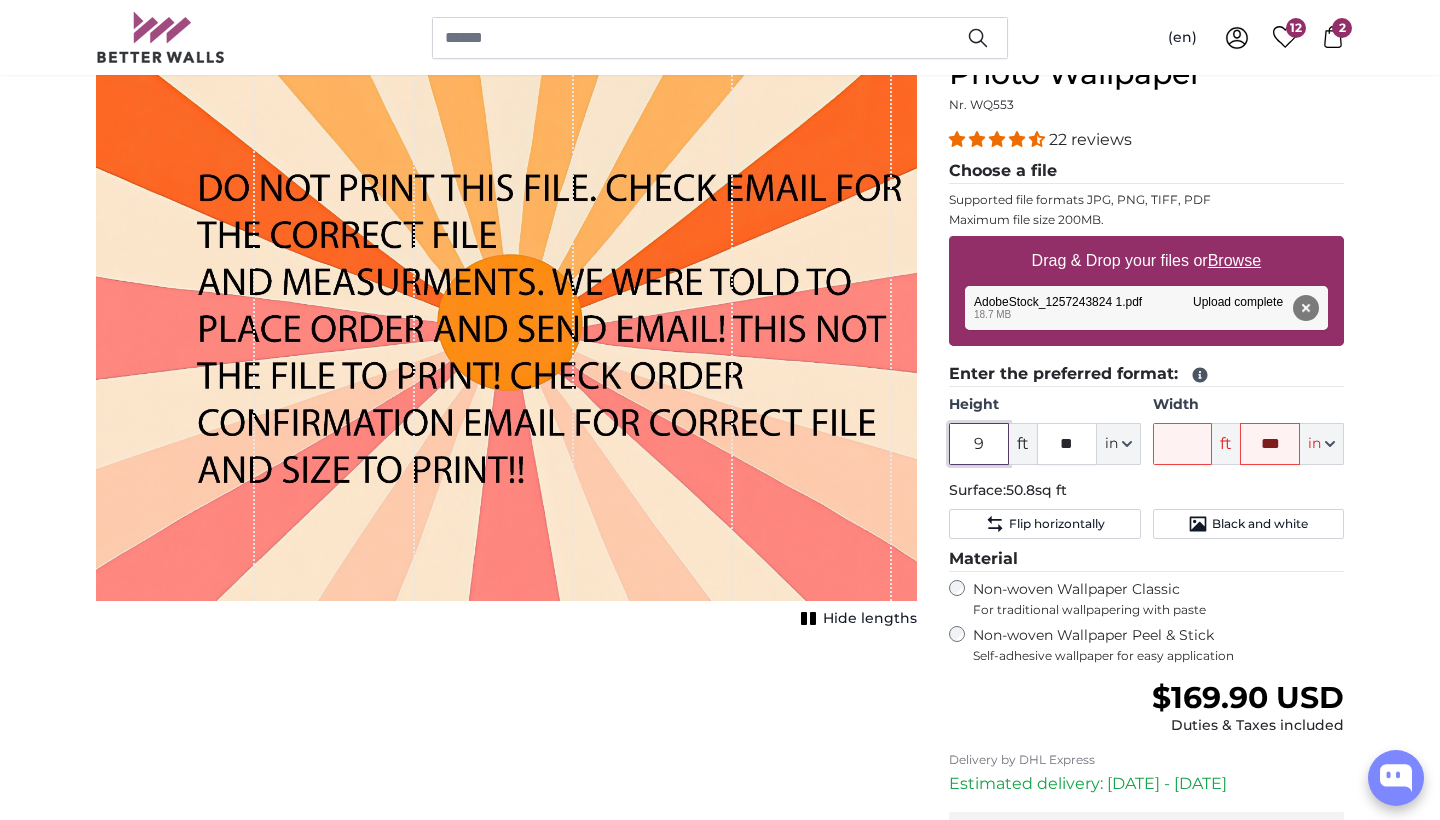 type on "9" 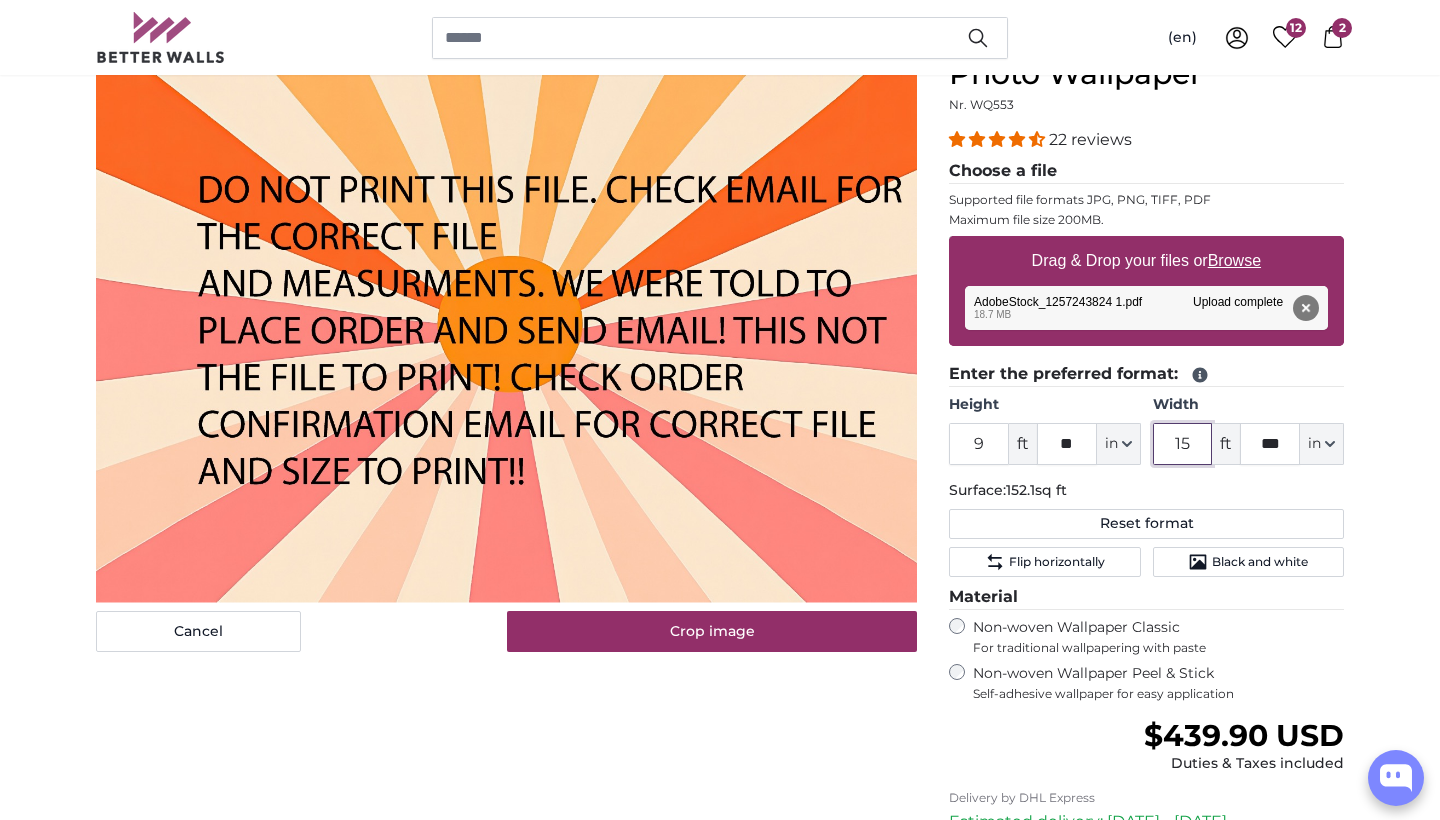 click on "15" at bounding box center (1183, 444) 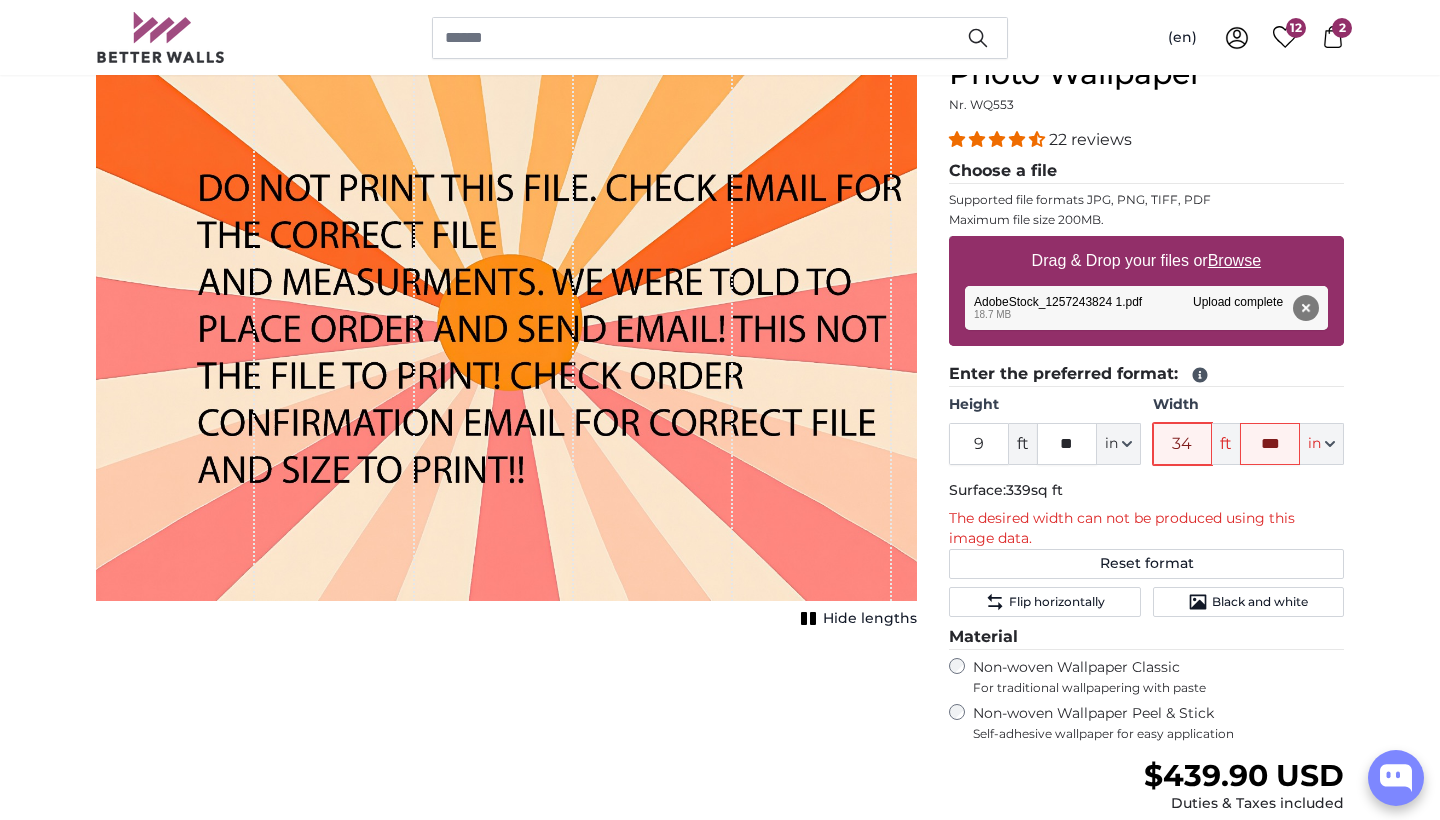 type on "3" 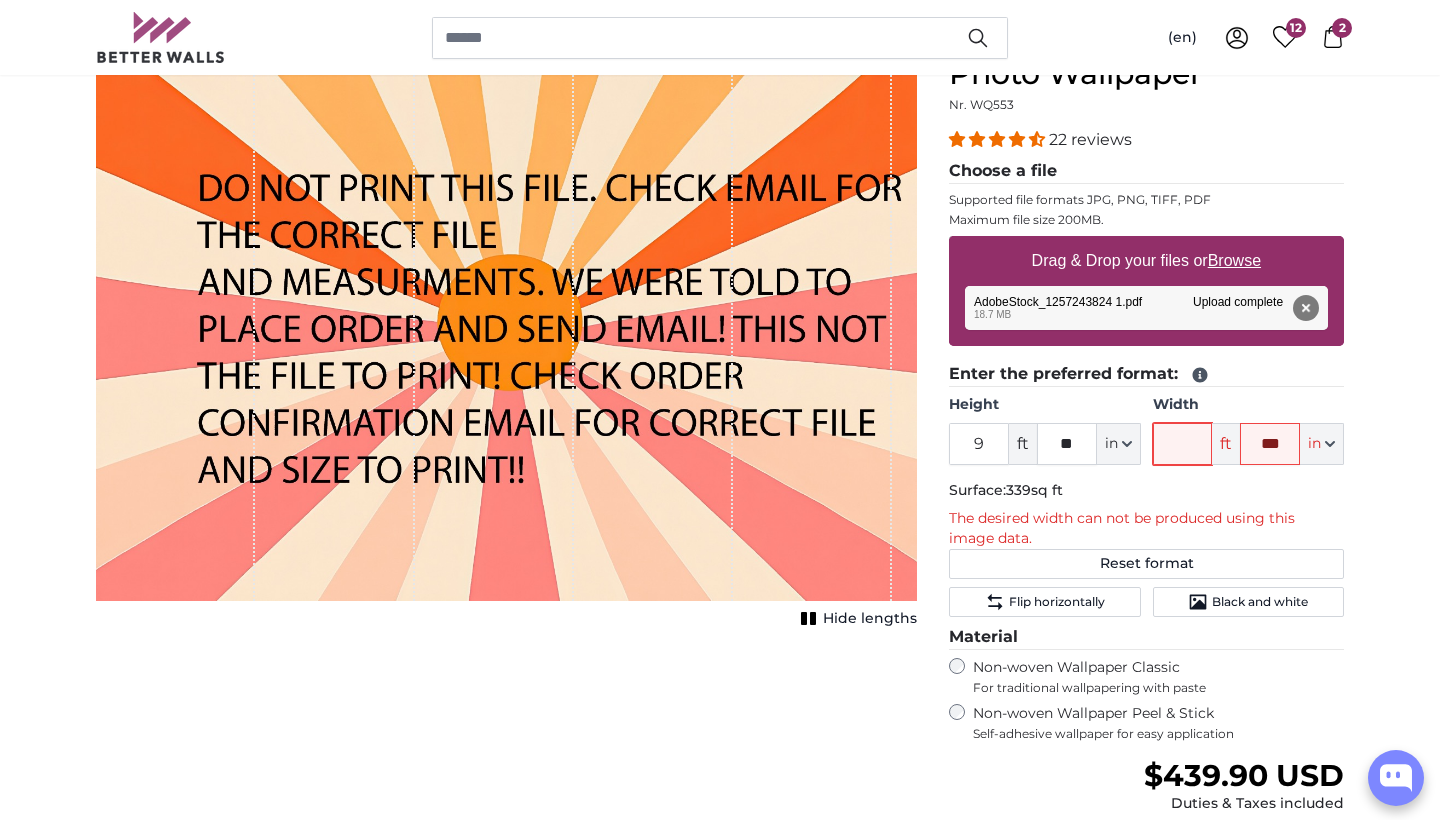 type on "2" 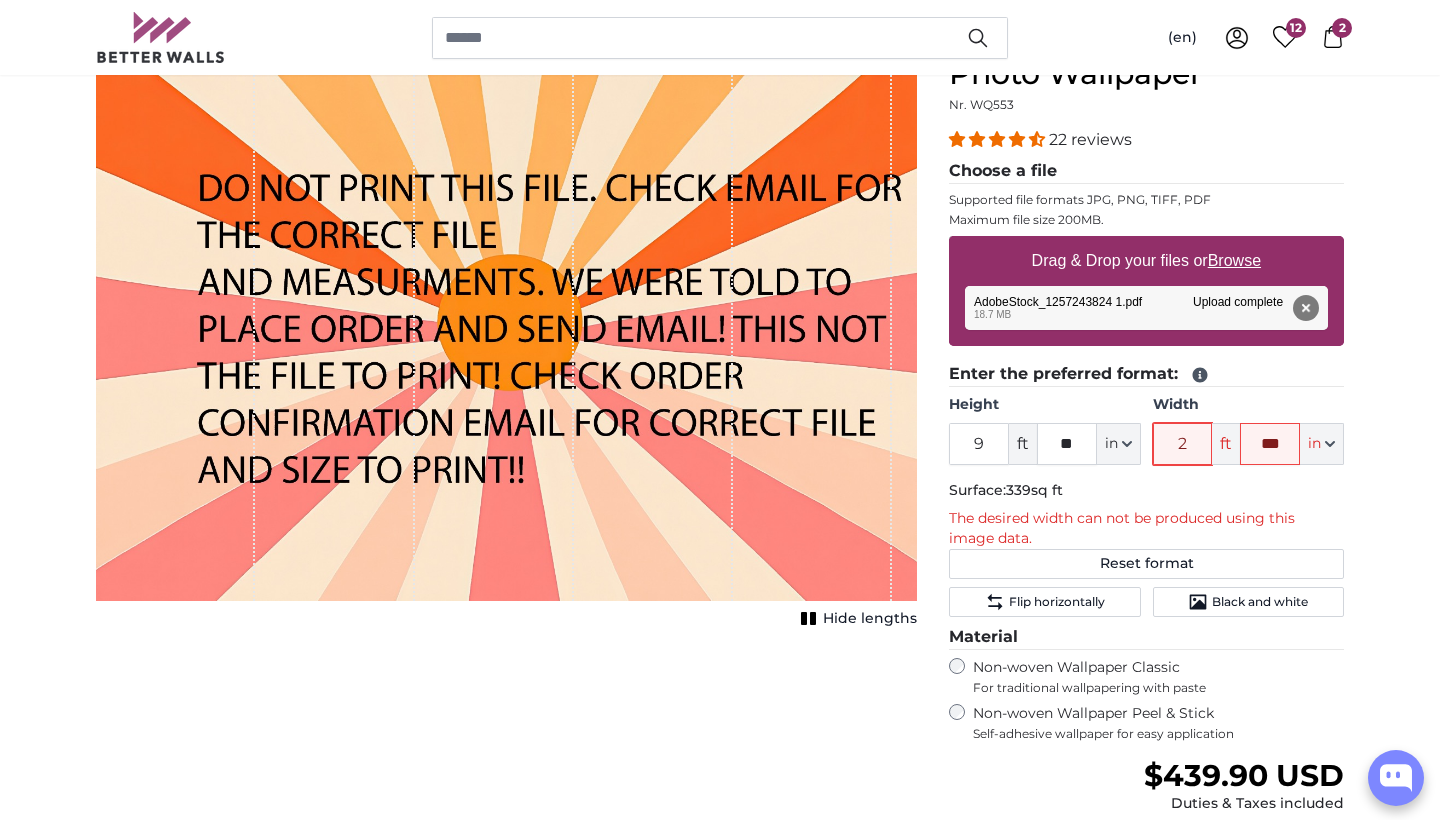 type 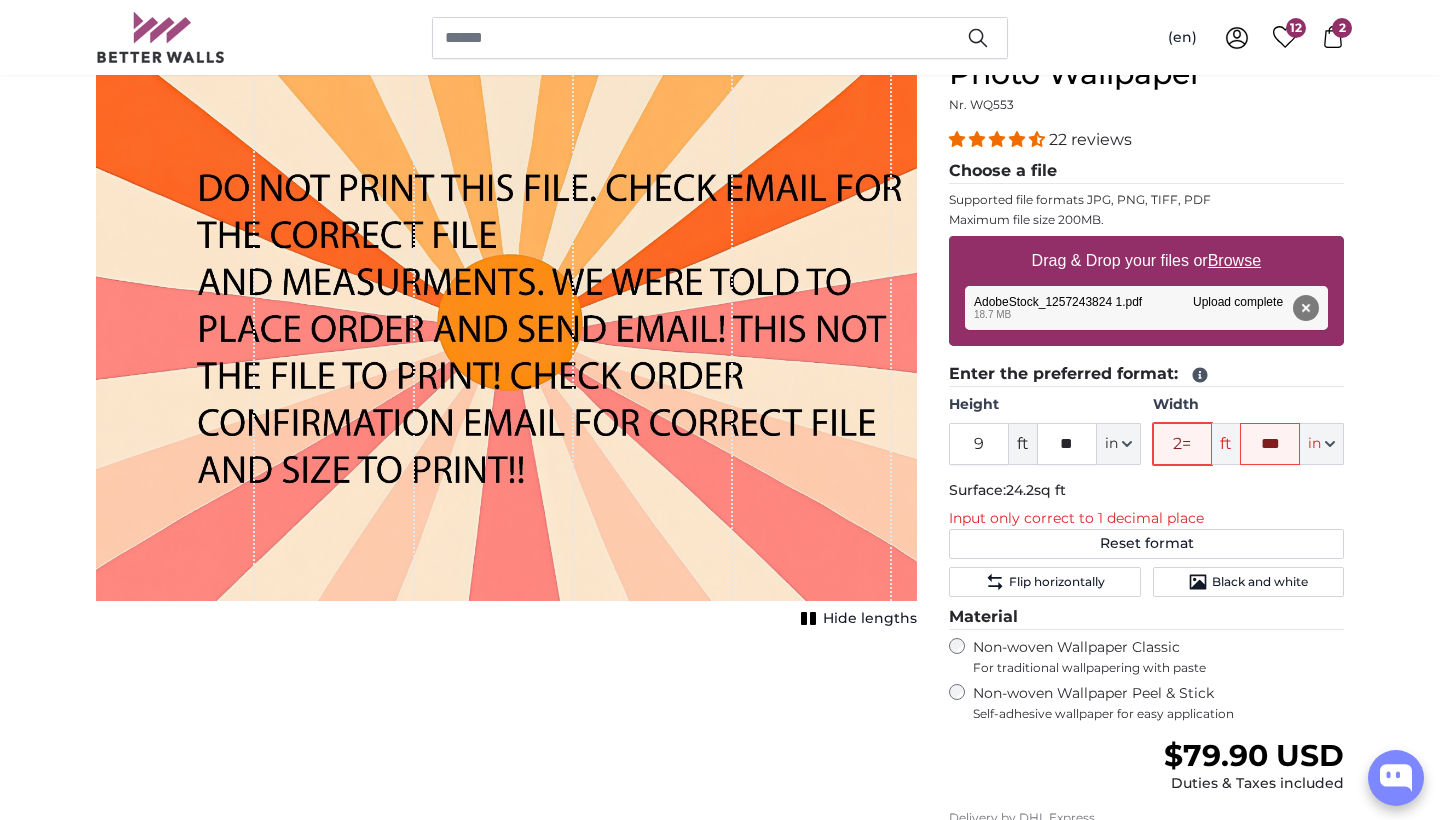 type on "2" 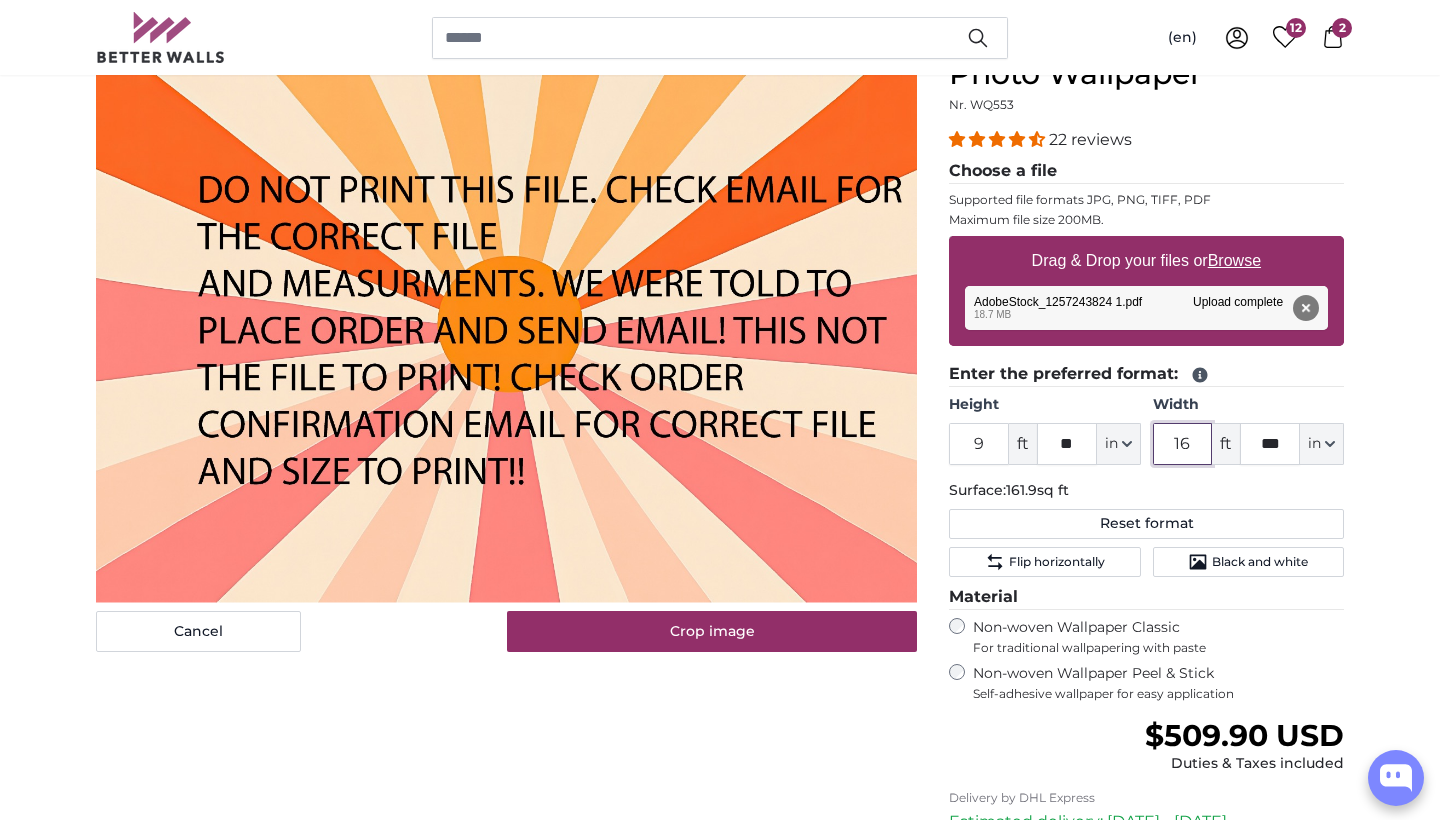 type on "16" 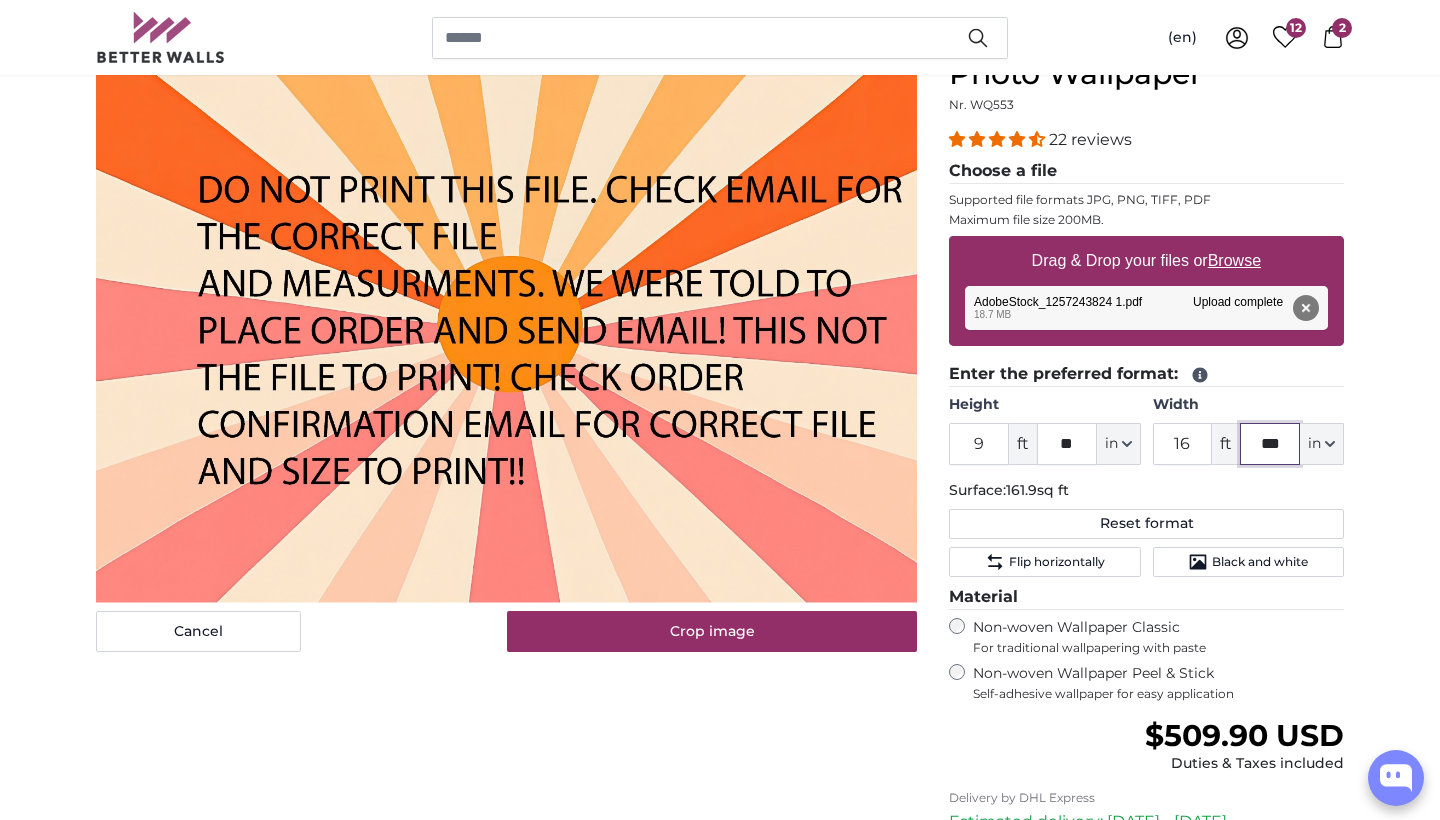 click on "***" 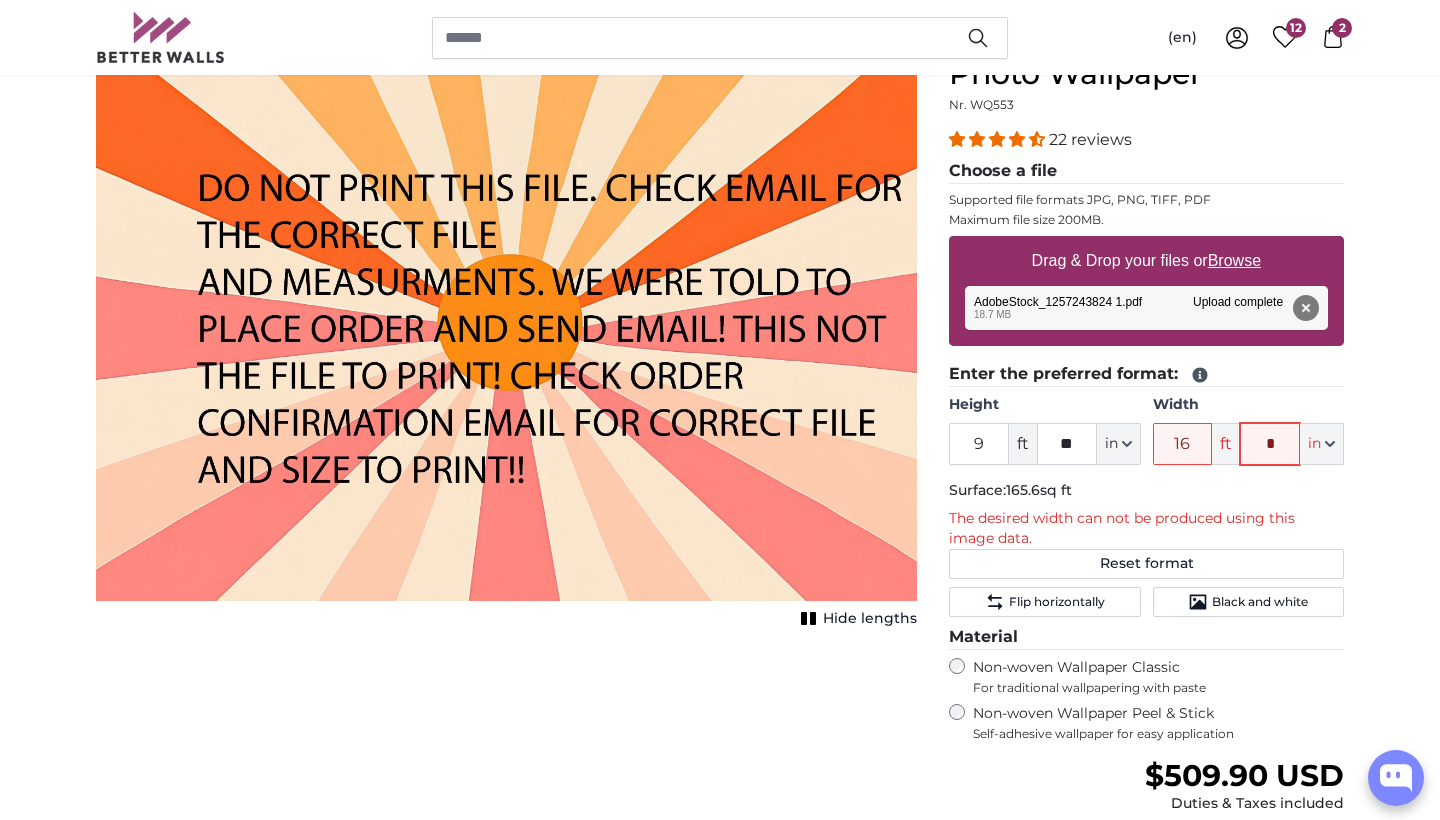 type on "**" 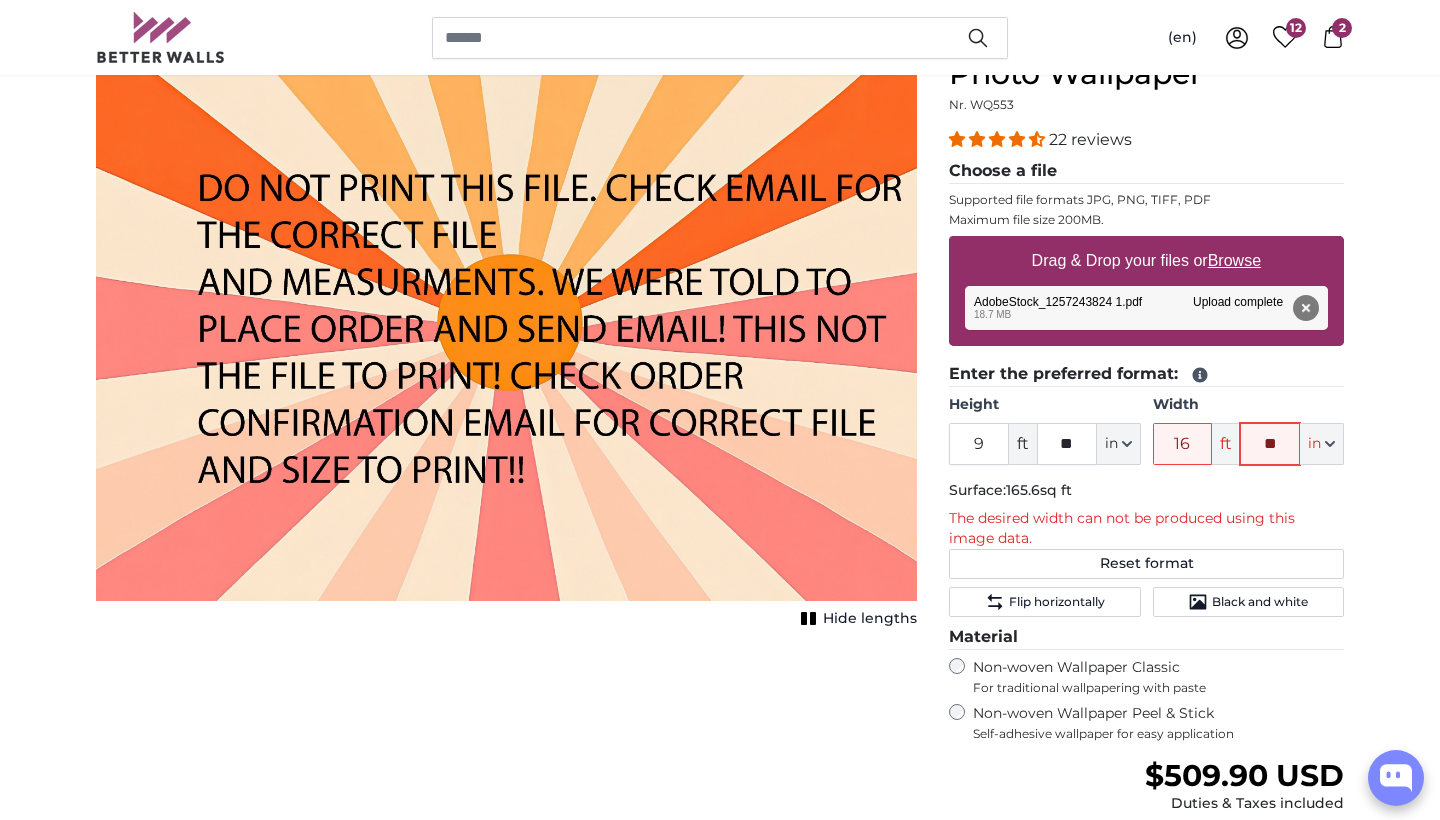 type on "****" 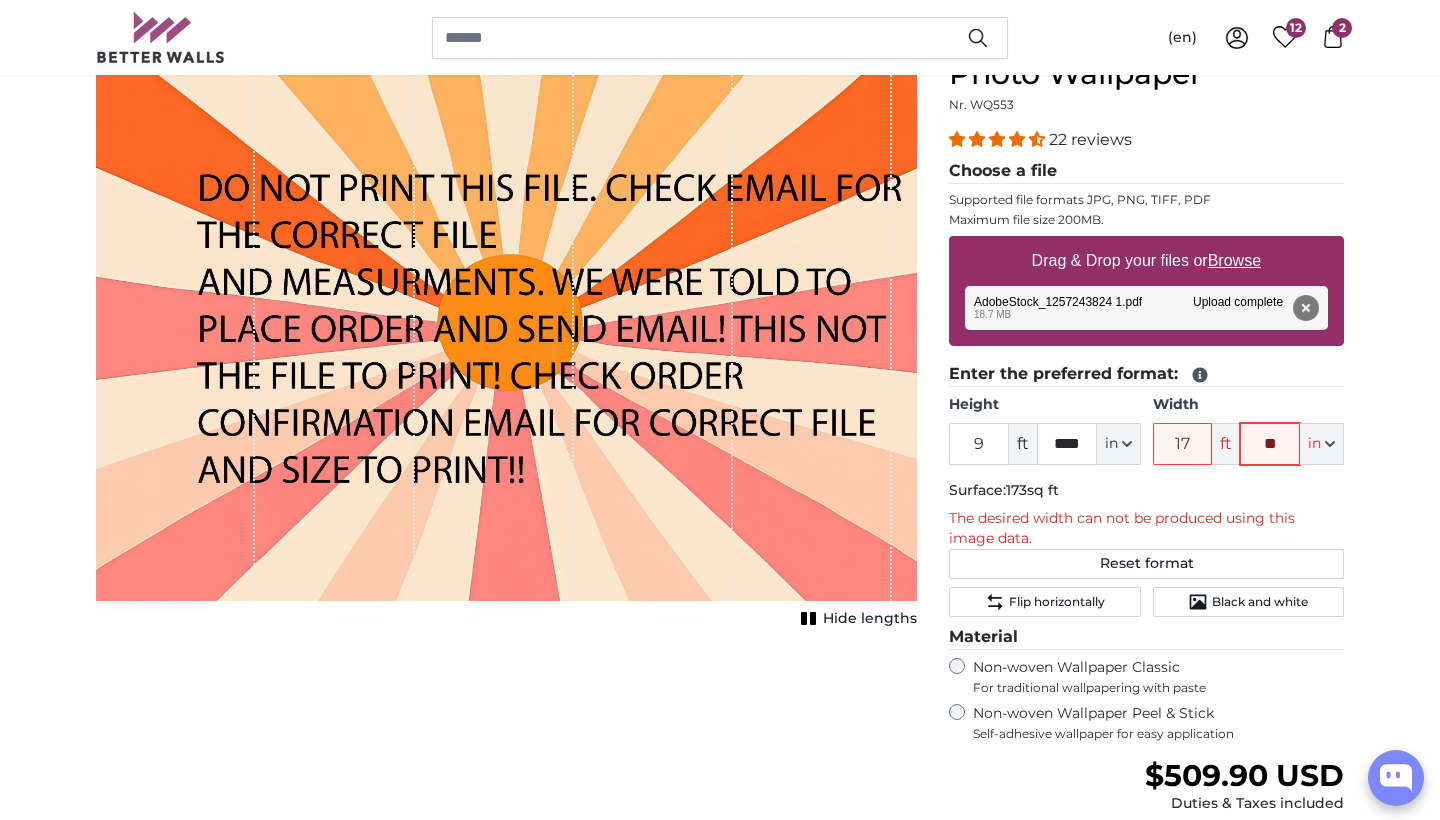 type on "*" 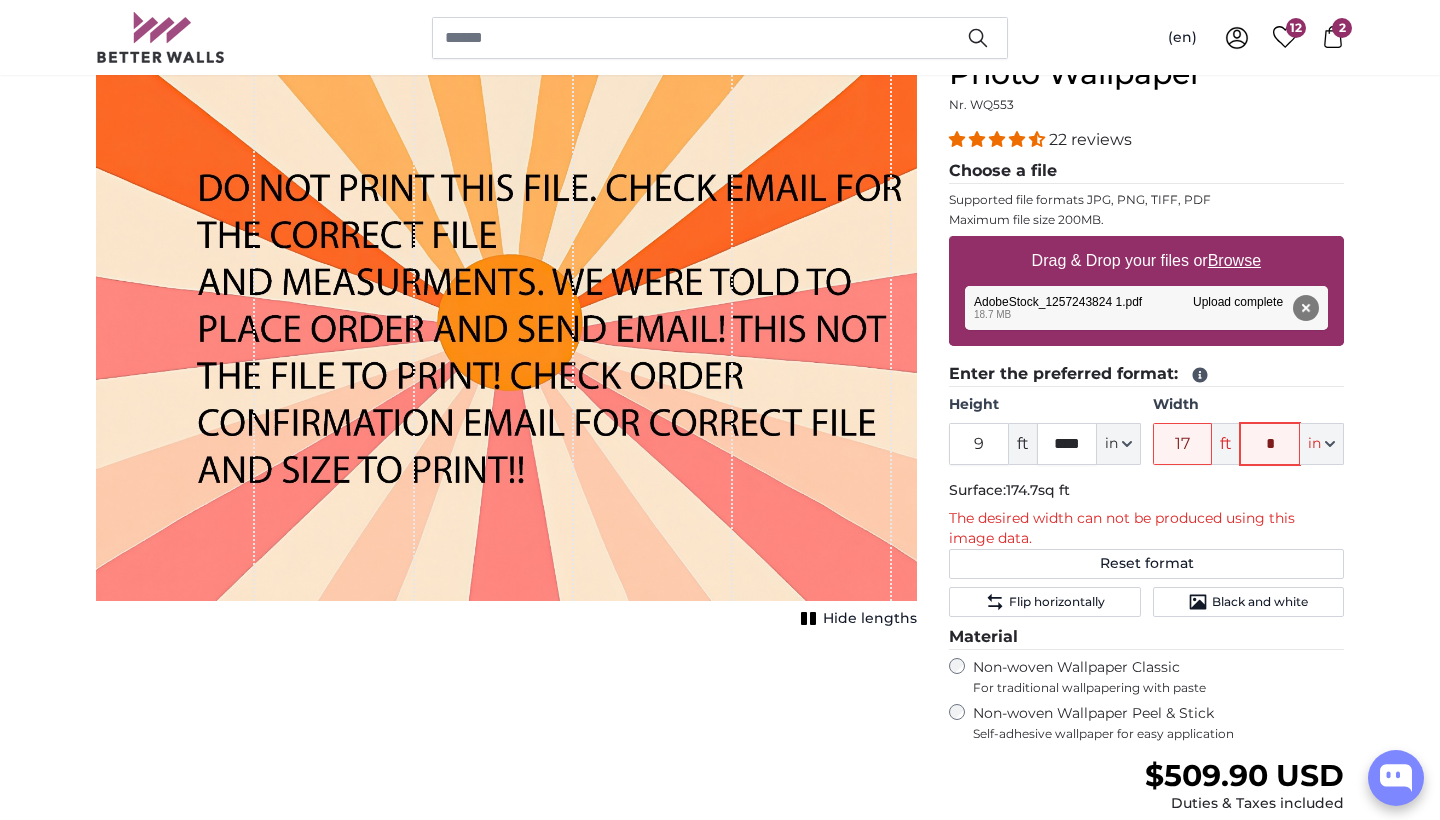 type on "*" 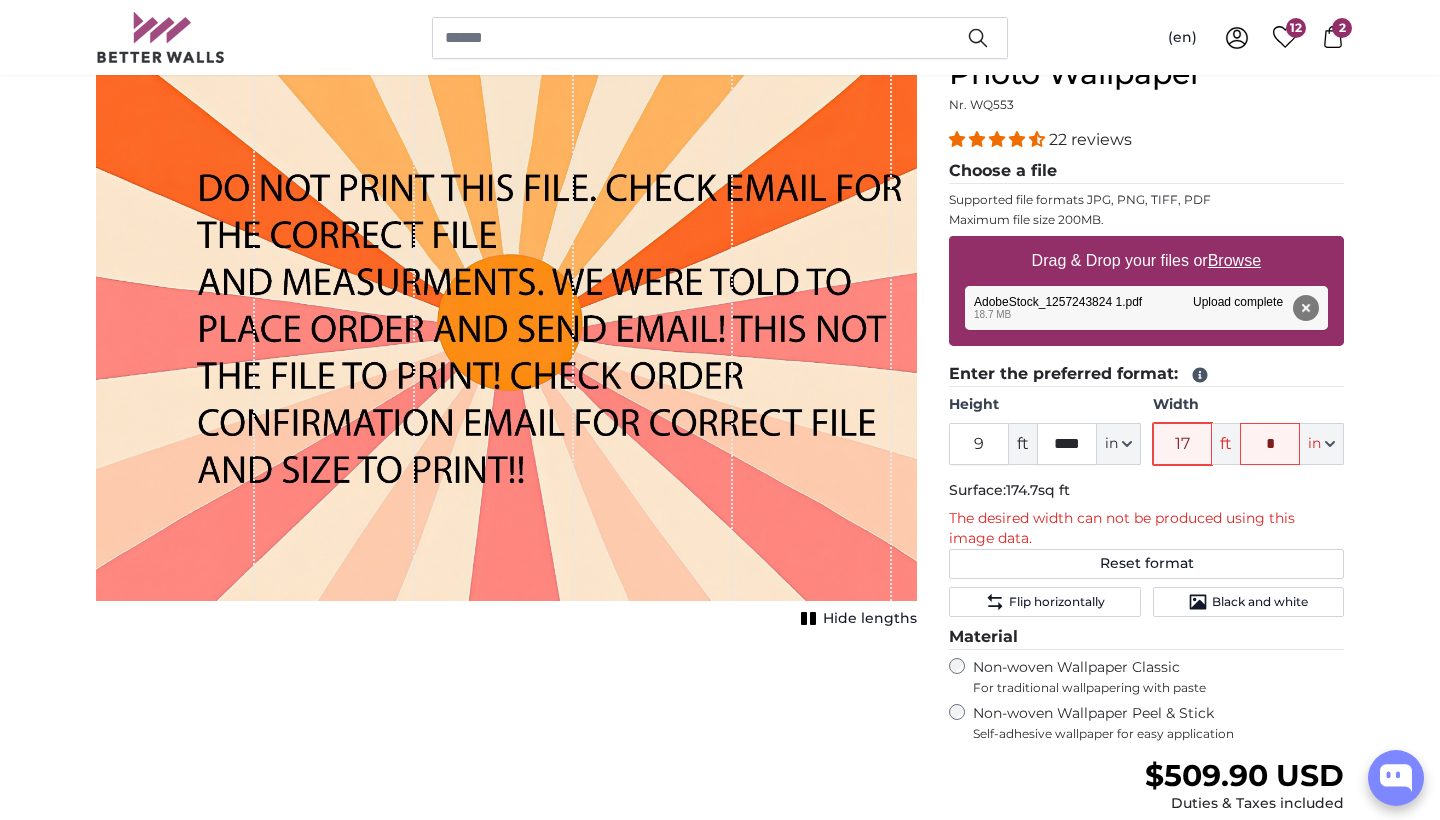 click on "17" at bounding box center [1183, 444] 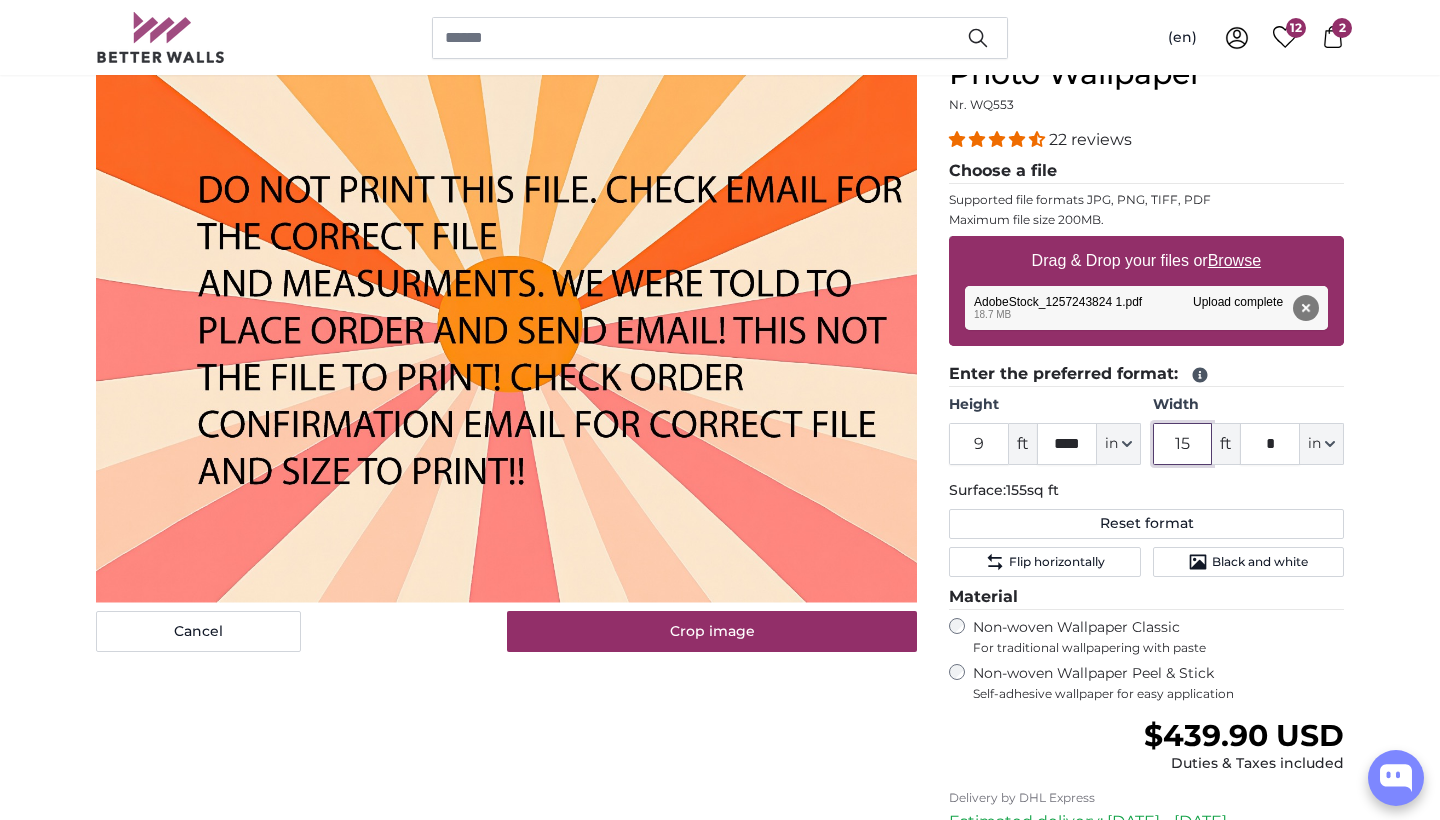 type on "15" 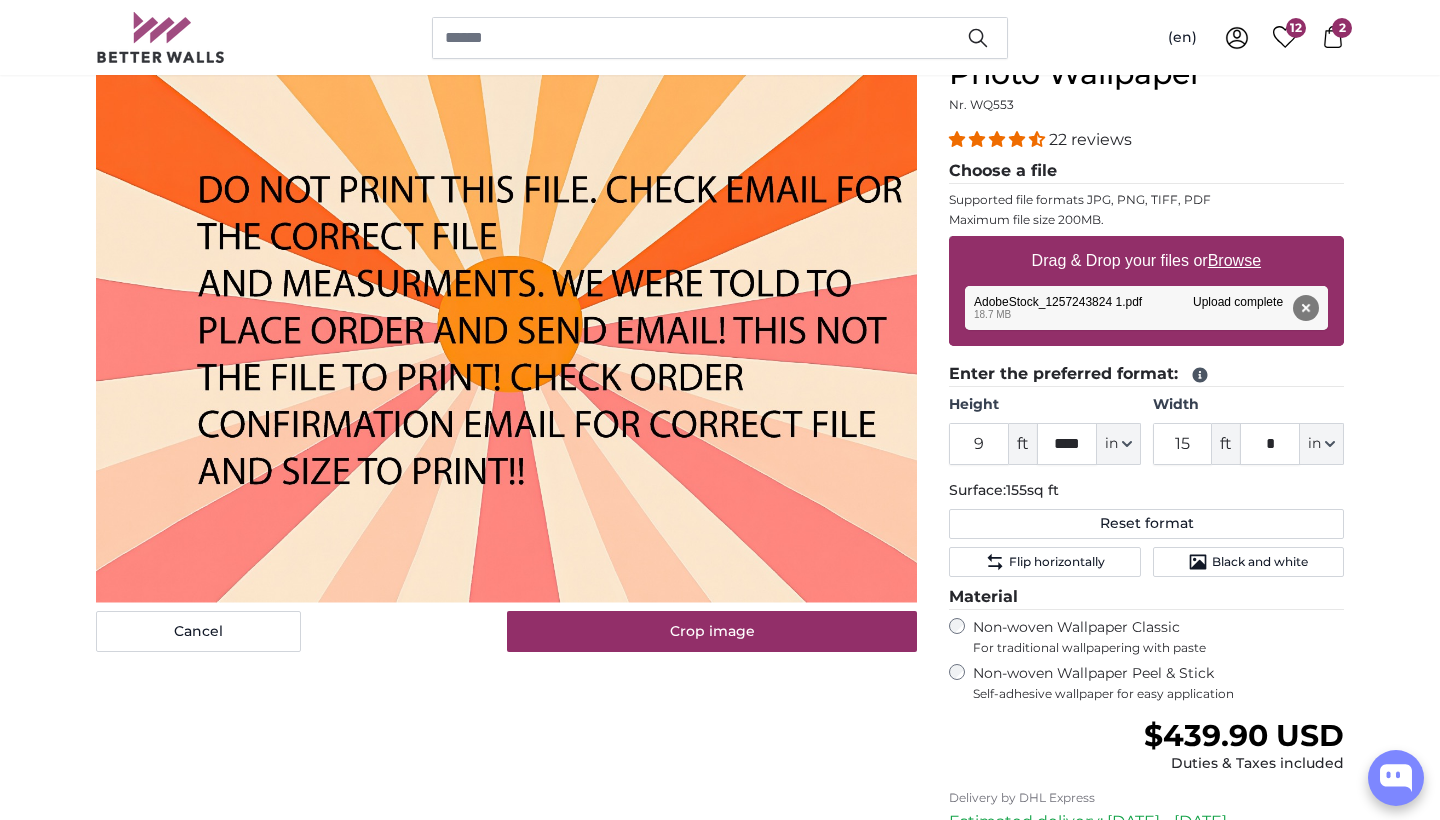 click on "Non-woven Wallpaper Peel & Stick
Self-adhesive wallpaper for easy application" at bounding box center (1158, 683) 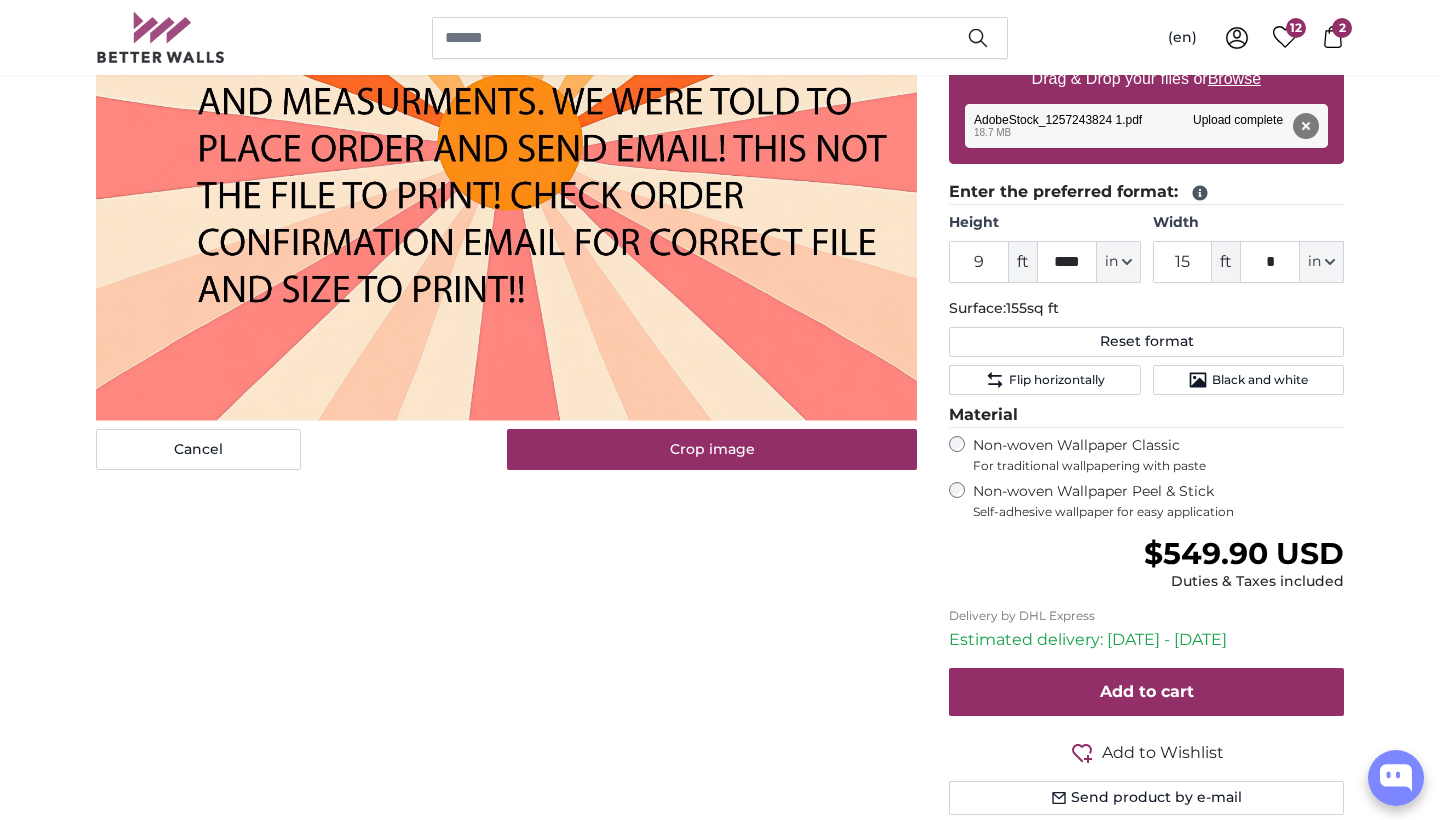 scroll, scrollTop: 429, scrollLeft: 0, axis: vertical 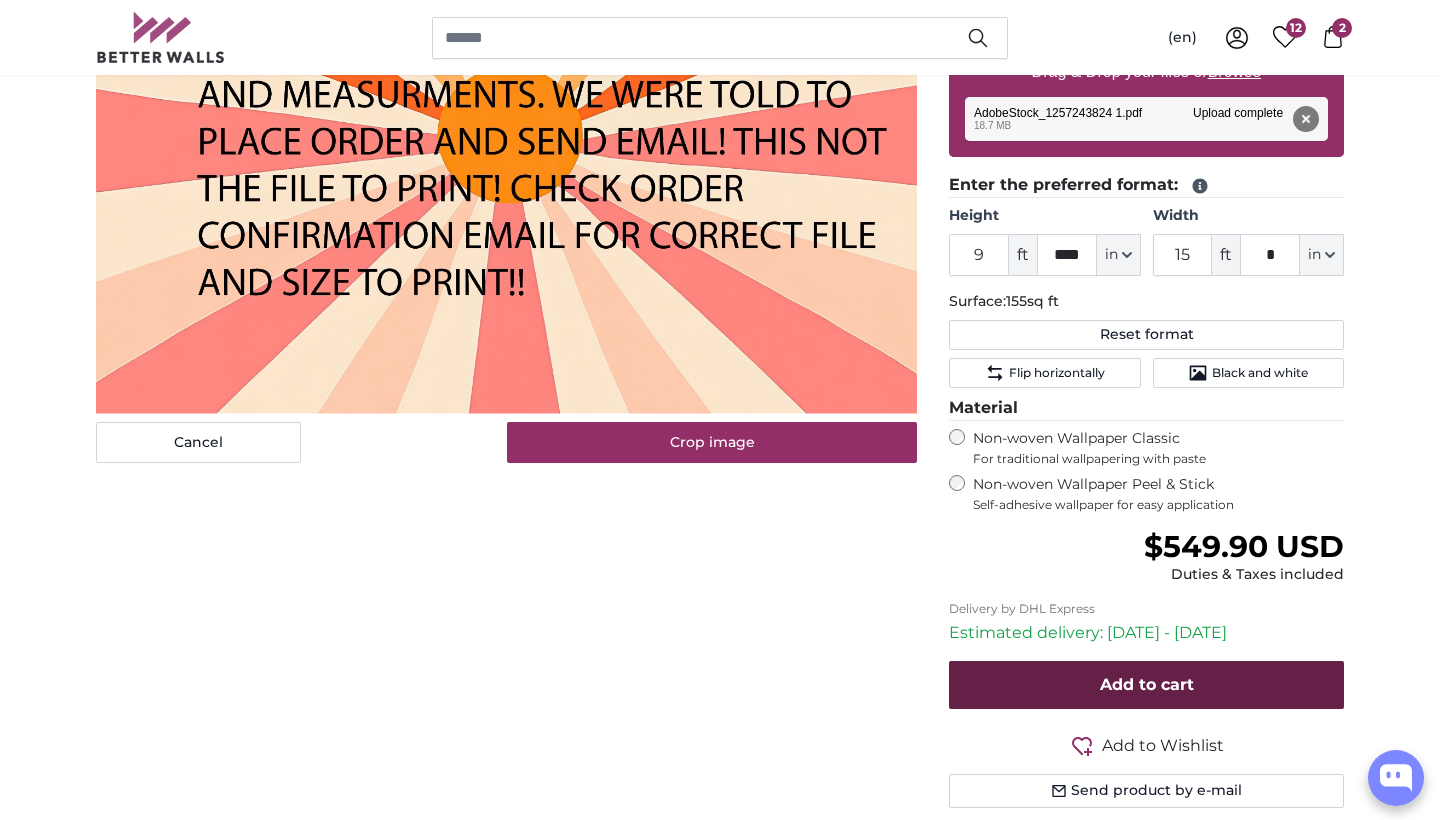click on "Add to cart" at bounding box center [1146, 685] 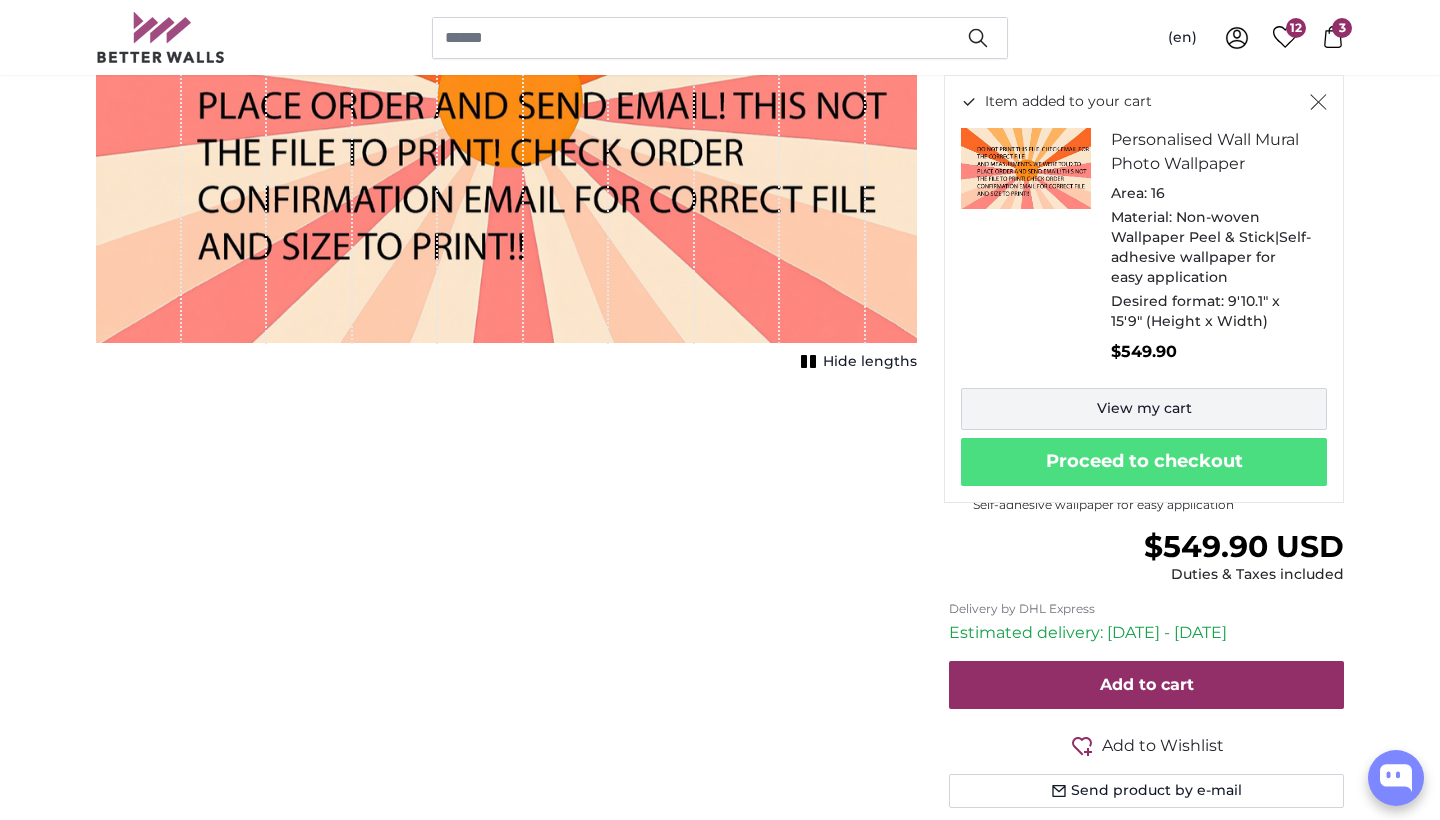 click on "View my cart" at bounding box center [1144, 409] 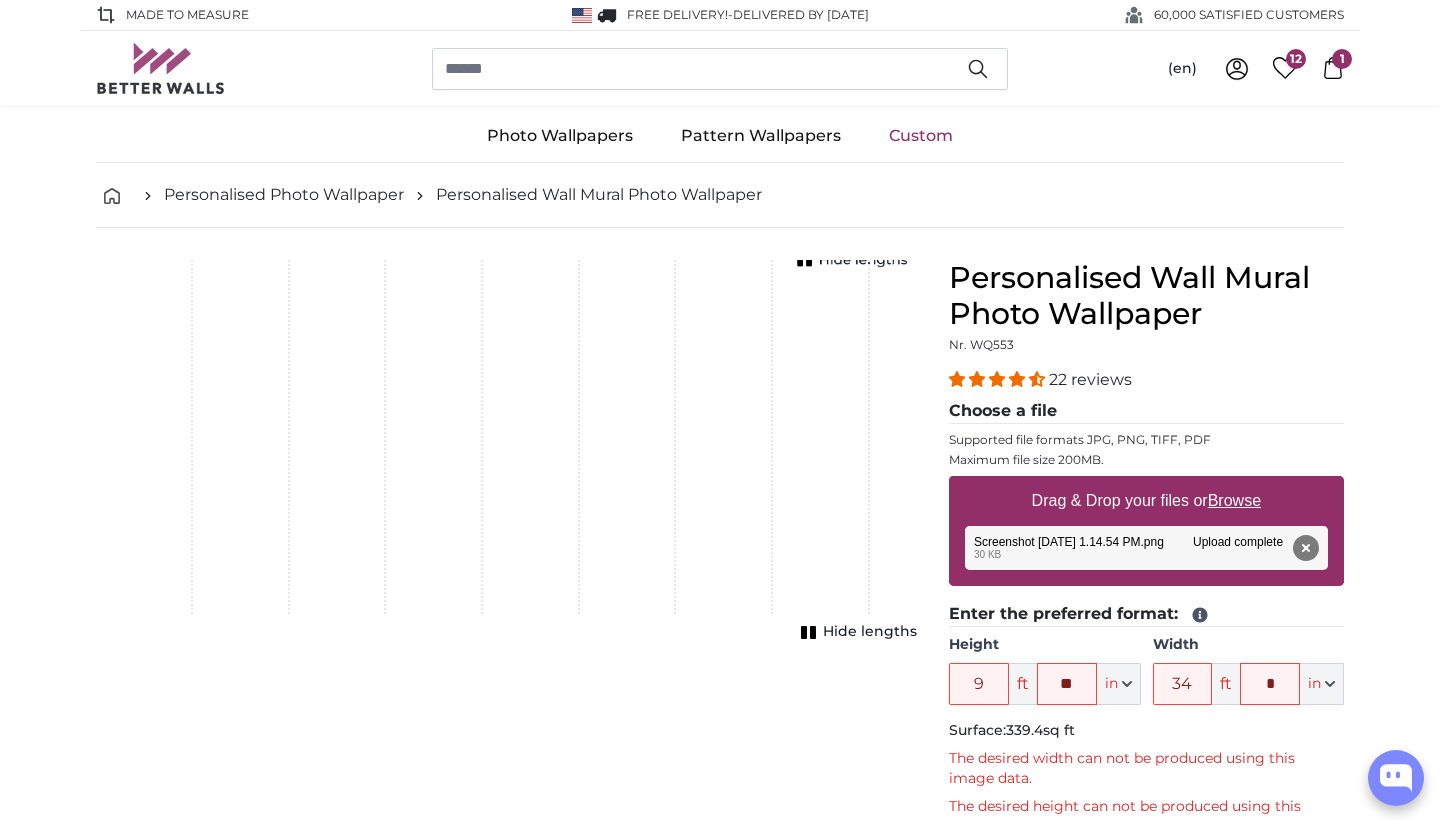 scroll, scrollTop: 240, scrollLeft: 0, axis: vertical 